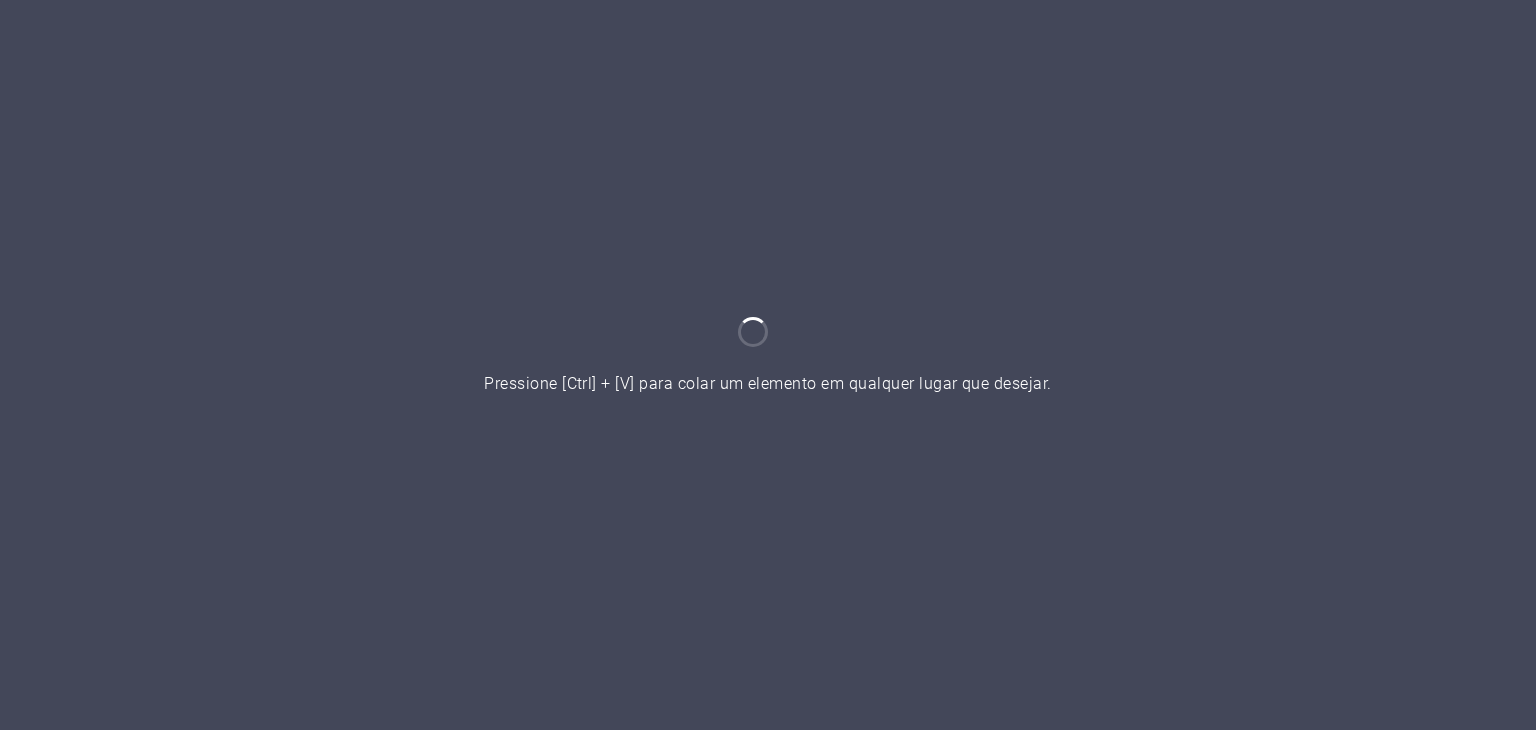 scroll, scrollTop: 0, scrollLeft: 0, axis: both 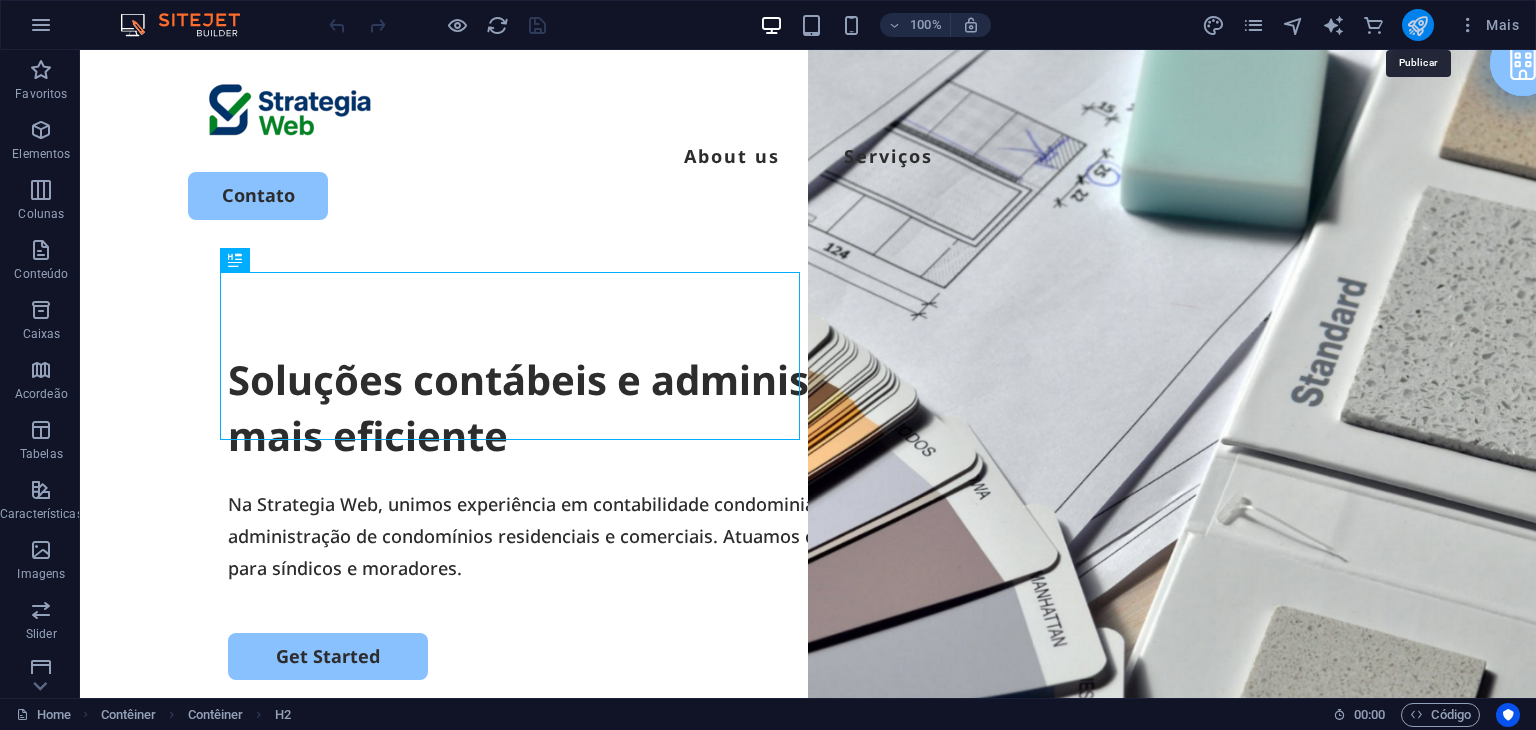 click at bounding box center [1417, 25] 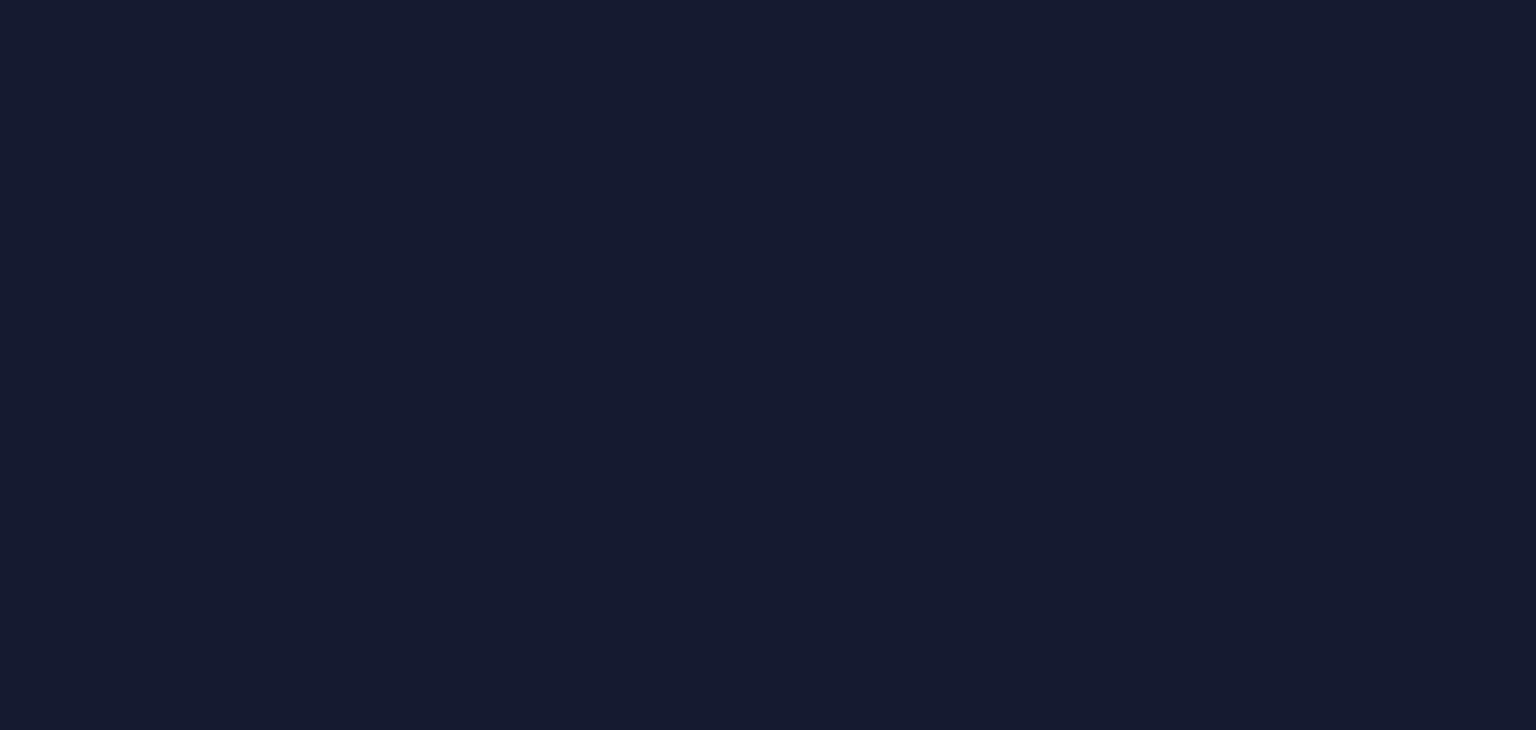 scroll, scrollTop: 0, scrollLeft: 0, axis: both 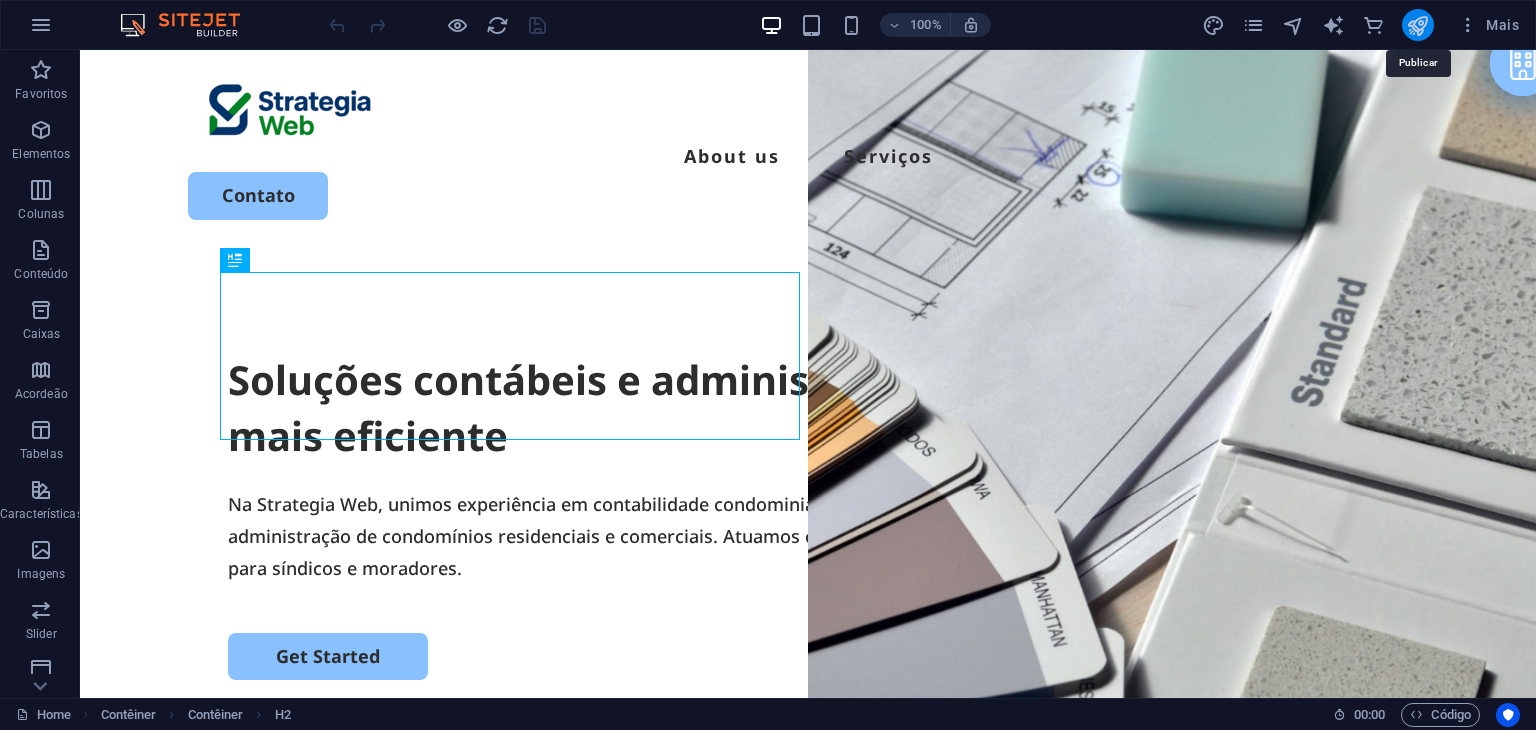 click at bounding box center (1417, 25) 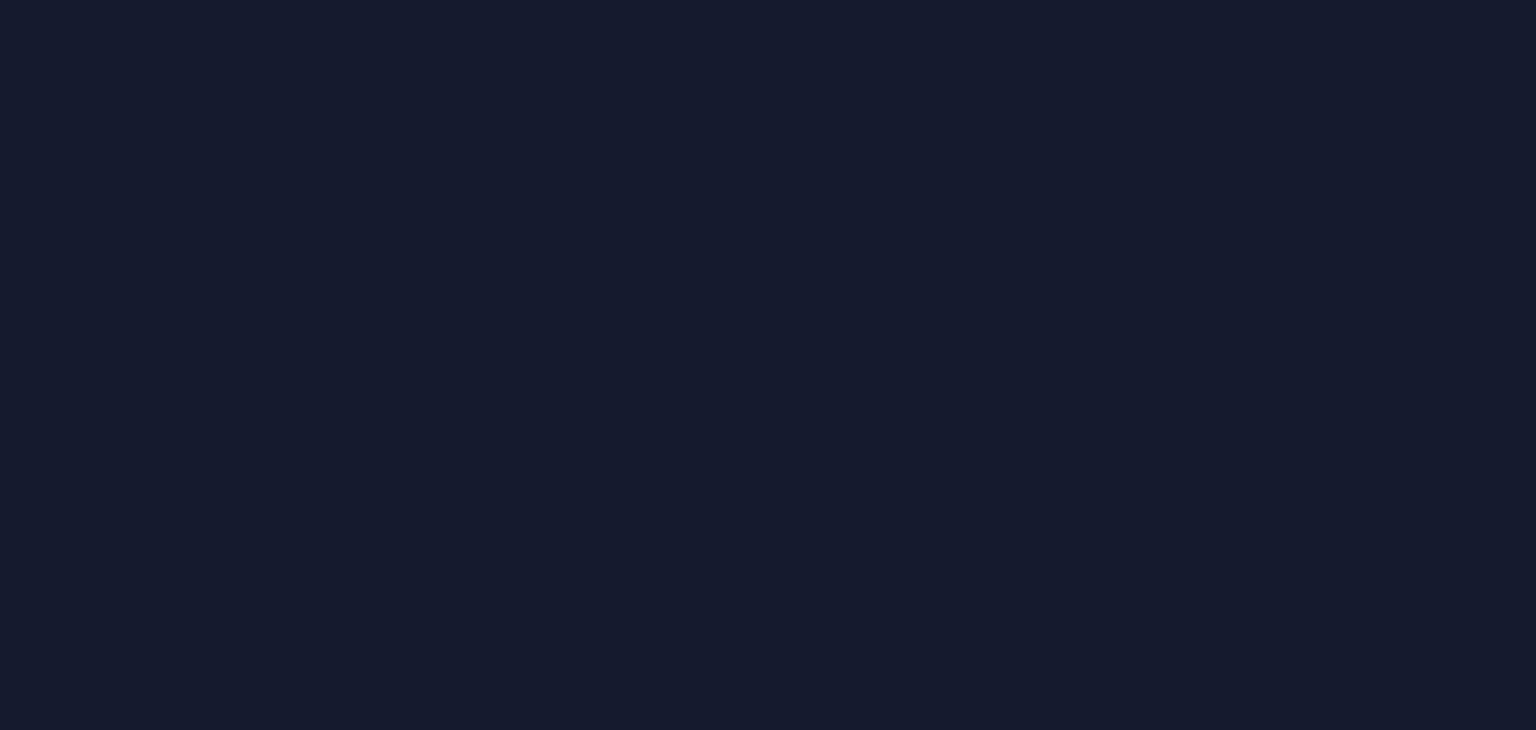 scroll, scrollTop: 0, scrollLeft: 0, axis: both 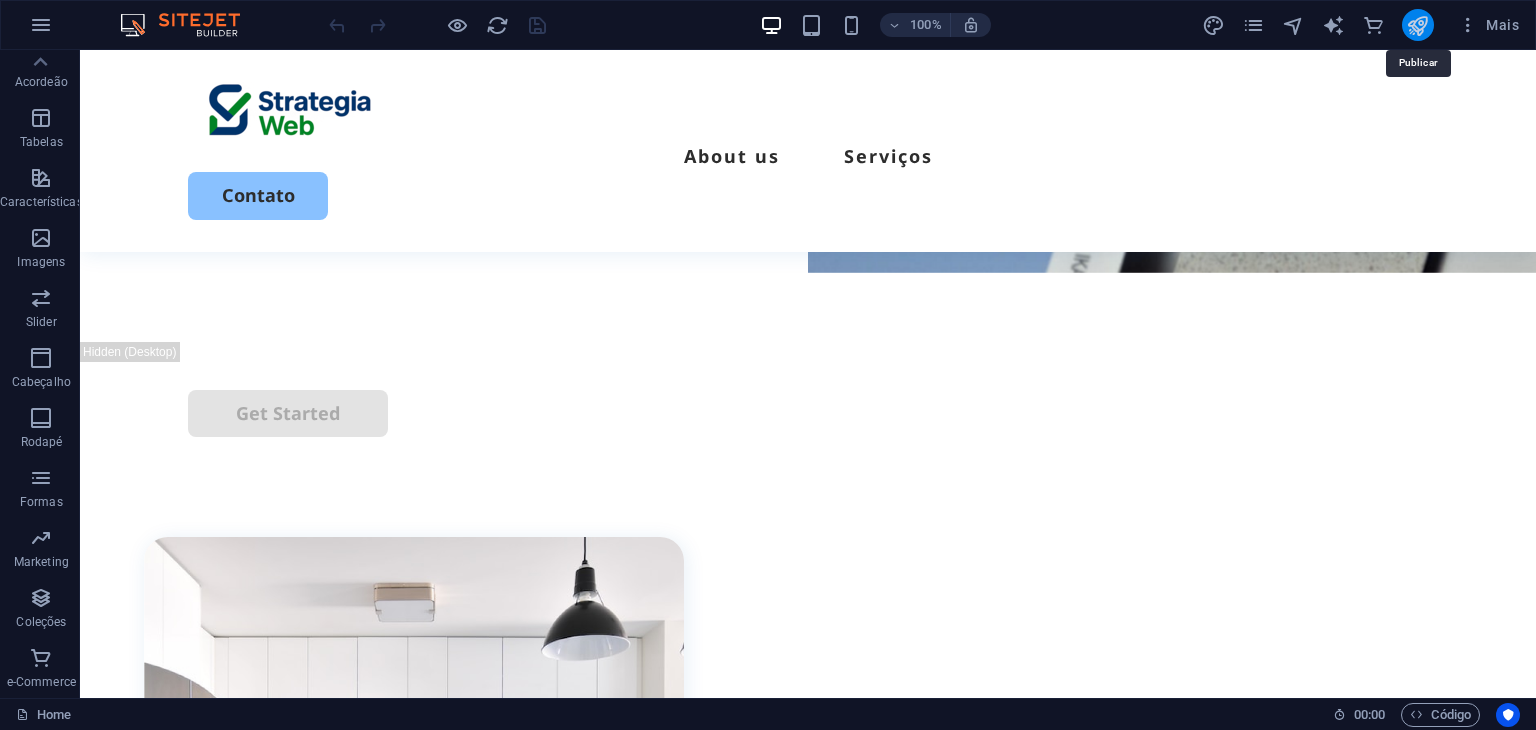 click at bounding box center [1417, 25] 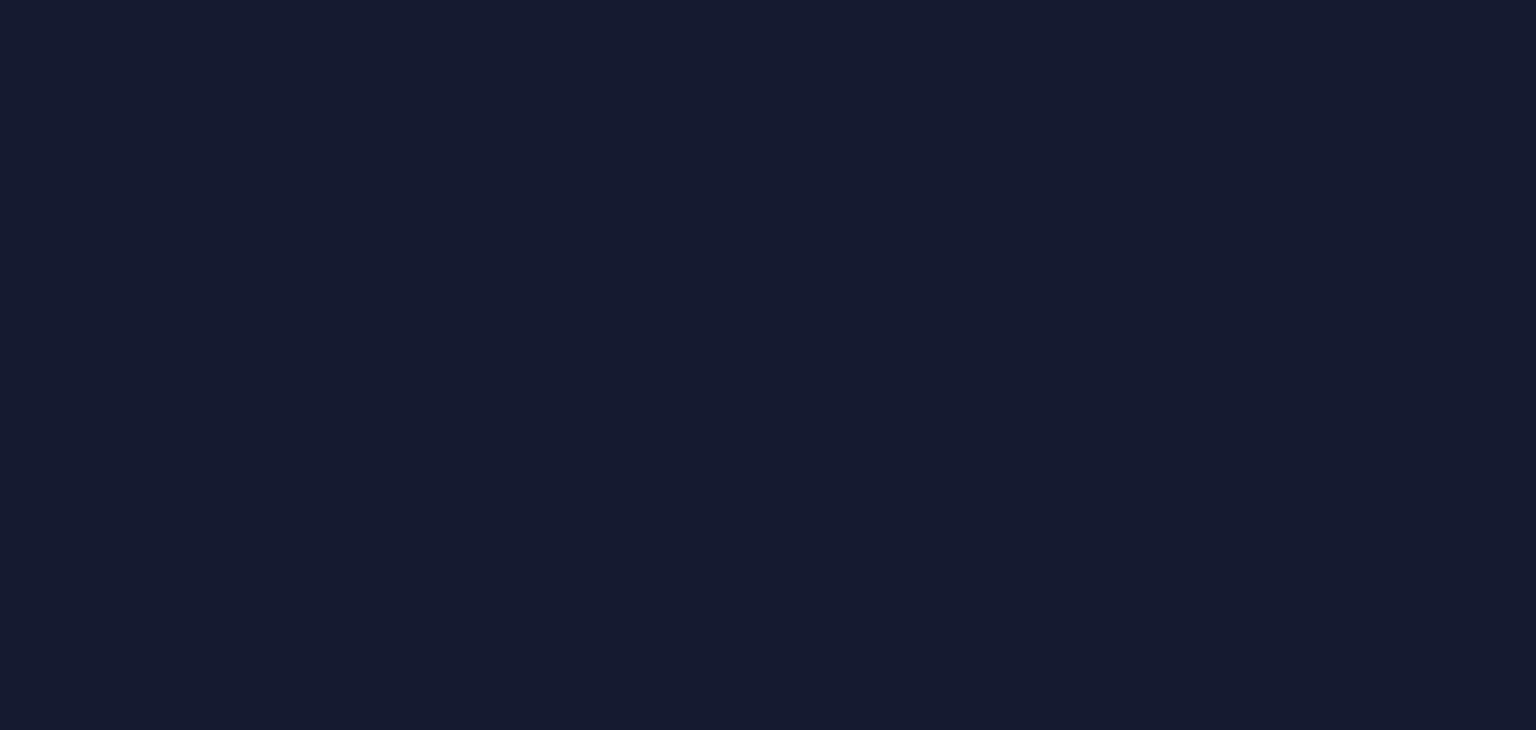 scroll, scrollTop: 0, scrollLeft: 0, axis: both 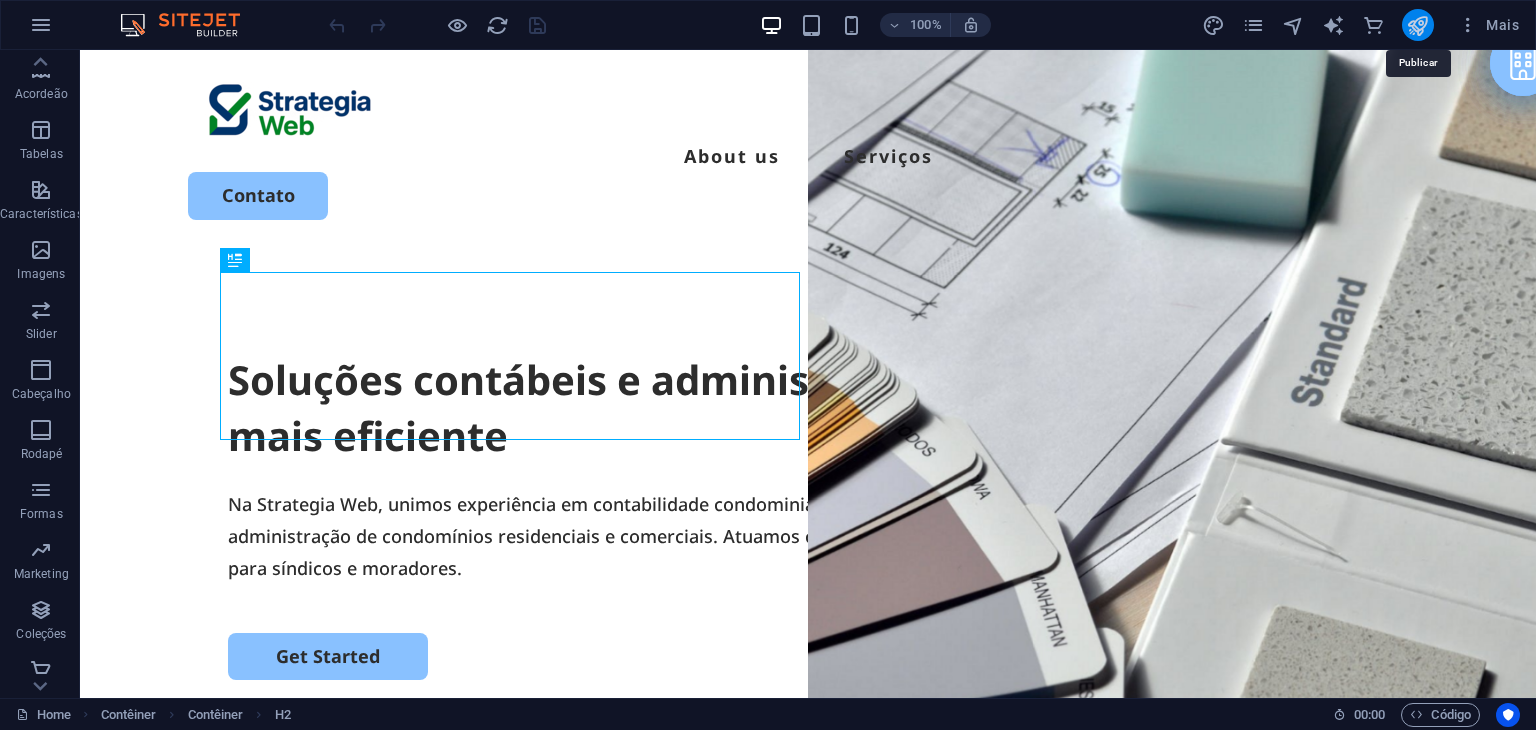 click at bounding box center (1417, 25) 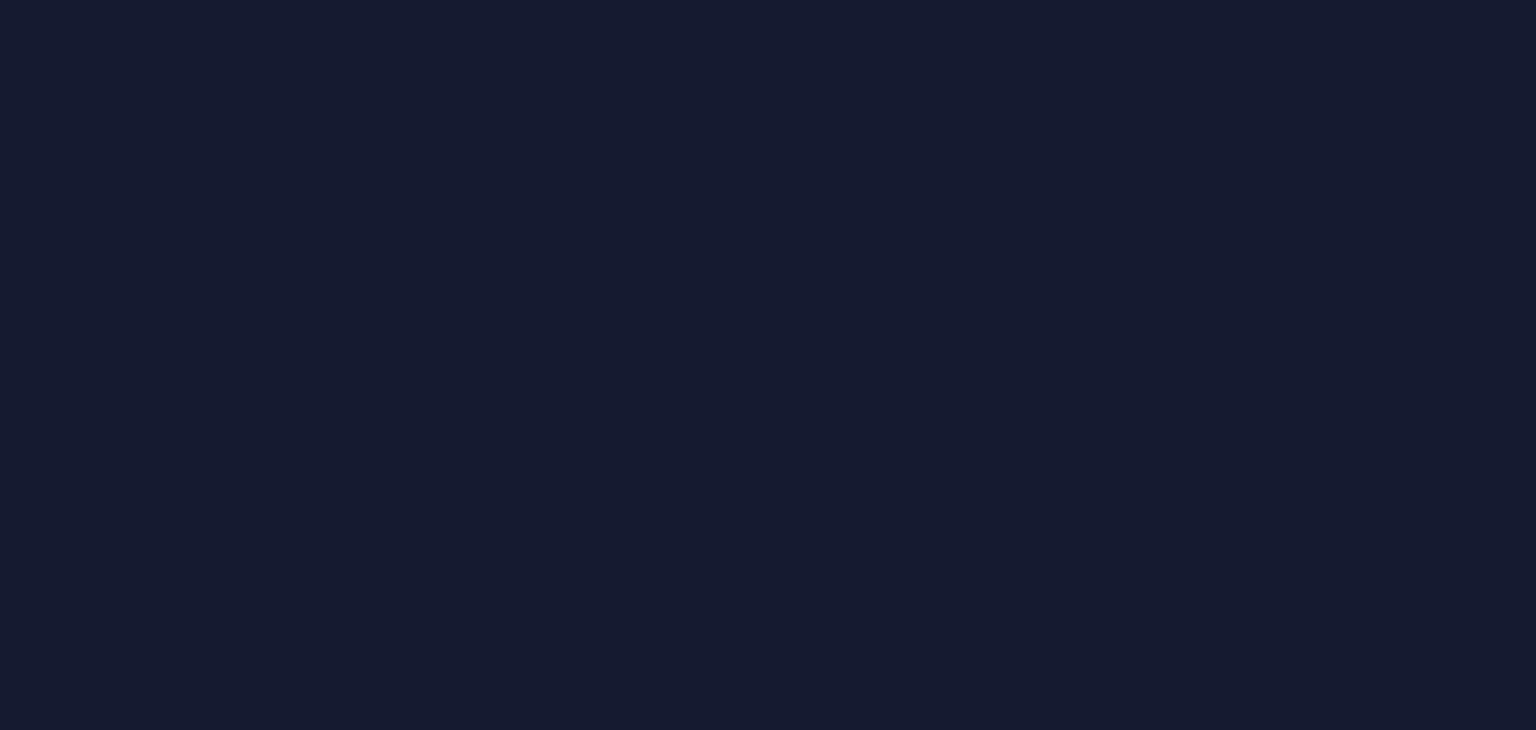 scroll, scrollTop: 0, scrollLeft: 0, axis: both 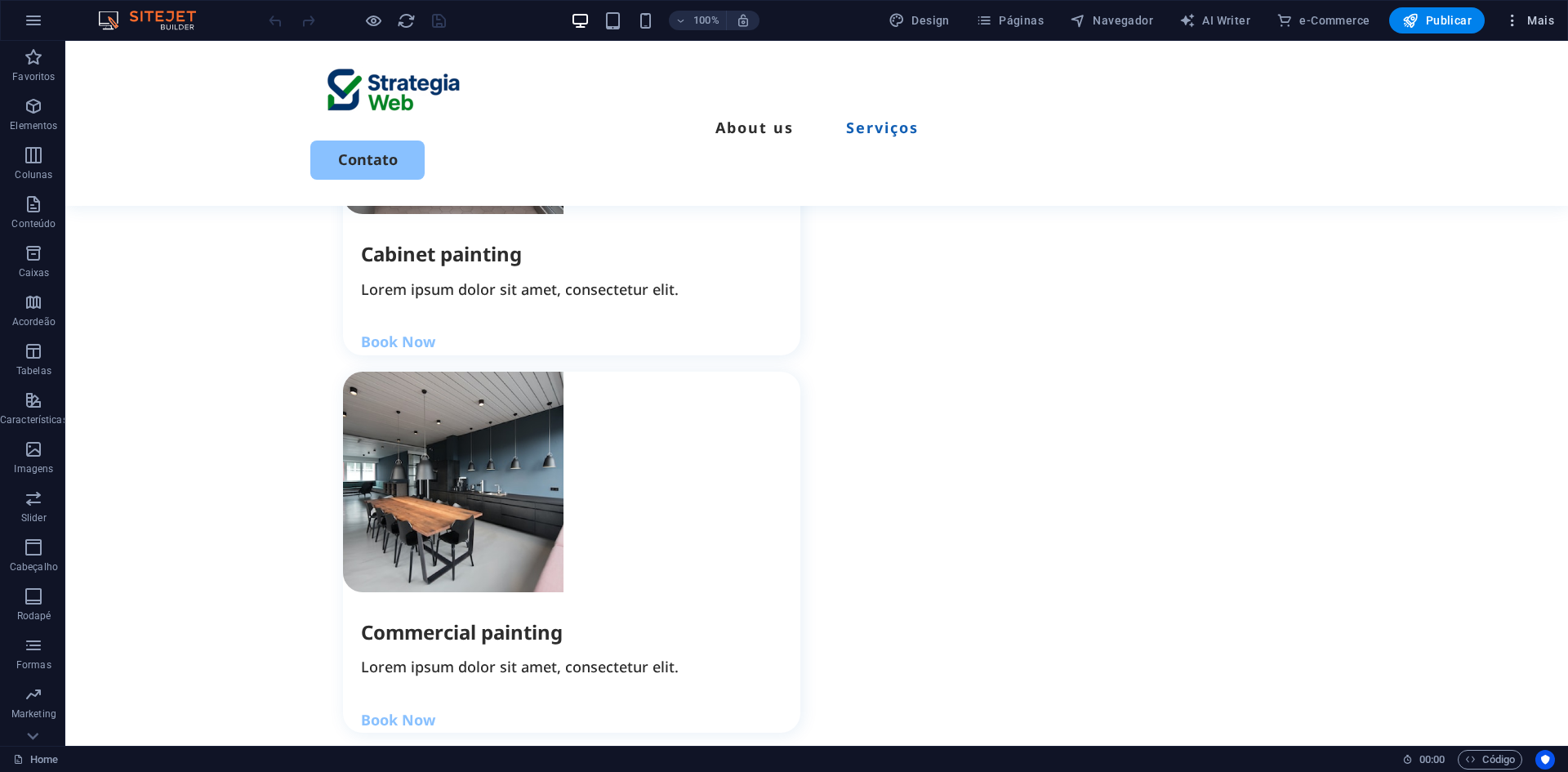 click at bounding box center (1512, 20) 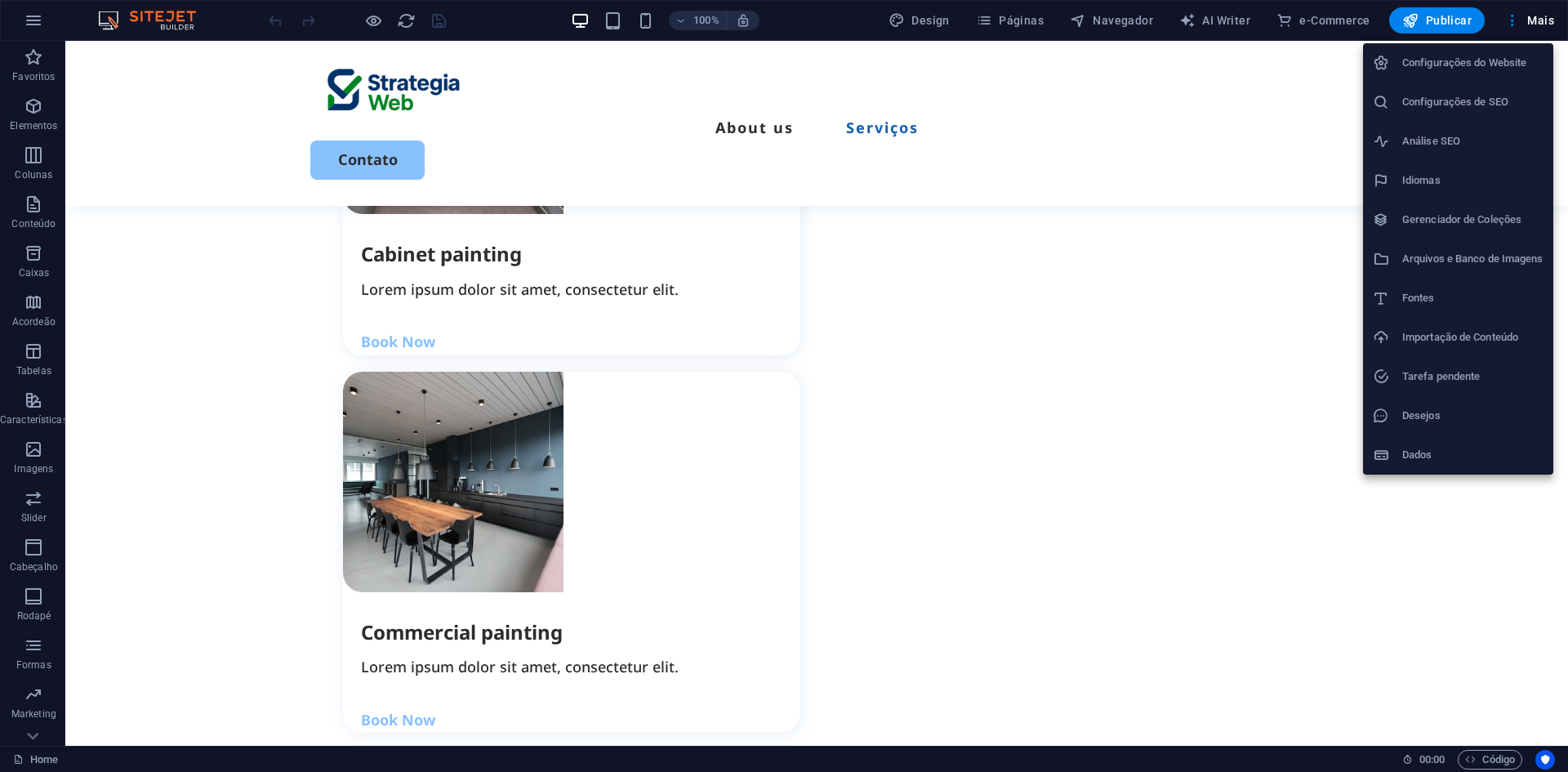 click on "Configurações do Website" at bounding box center (1472, 63) 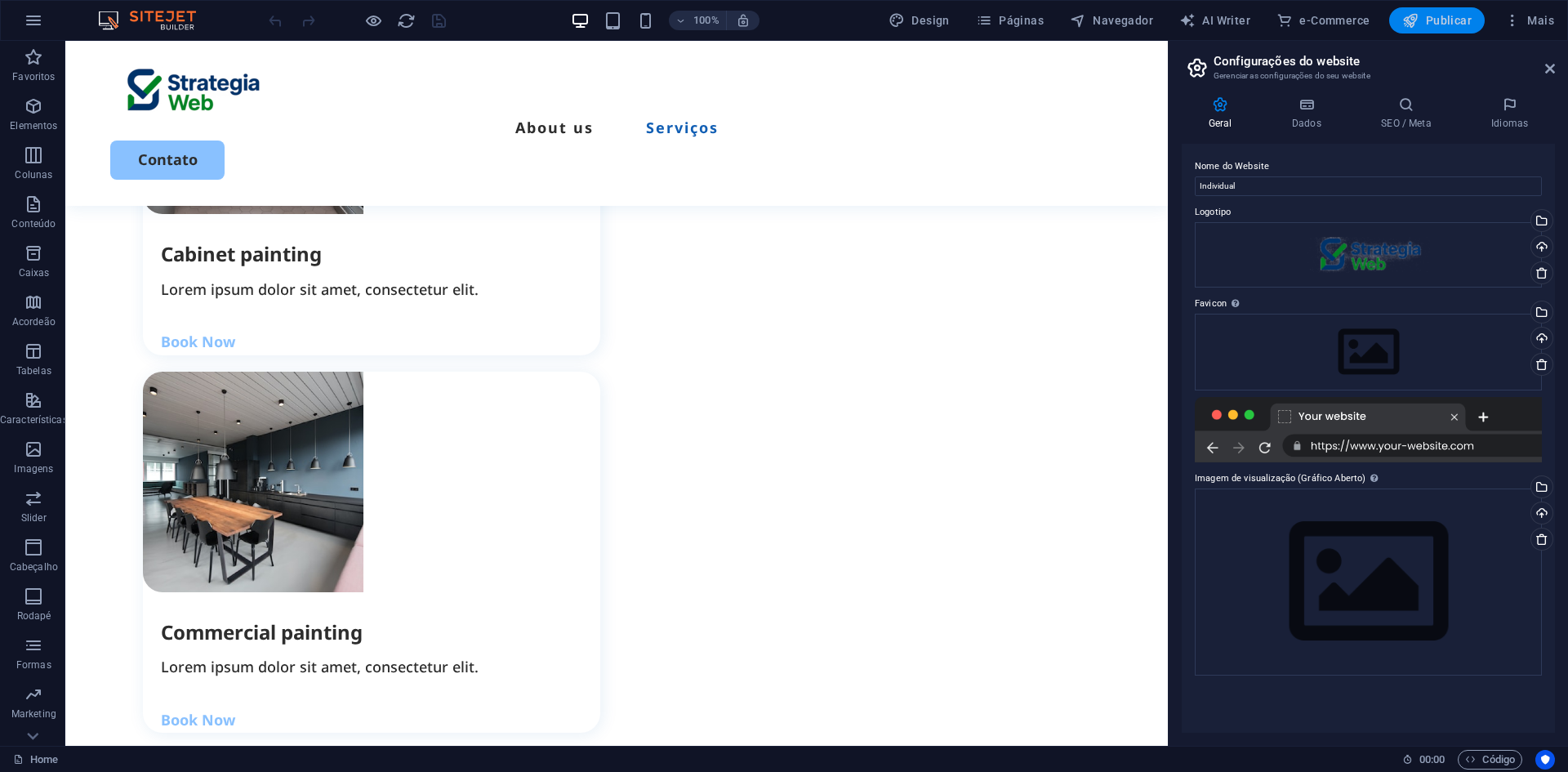 click on "Publicar" at bounding box center [1437, 20] 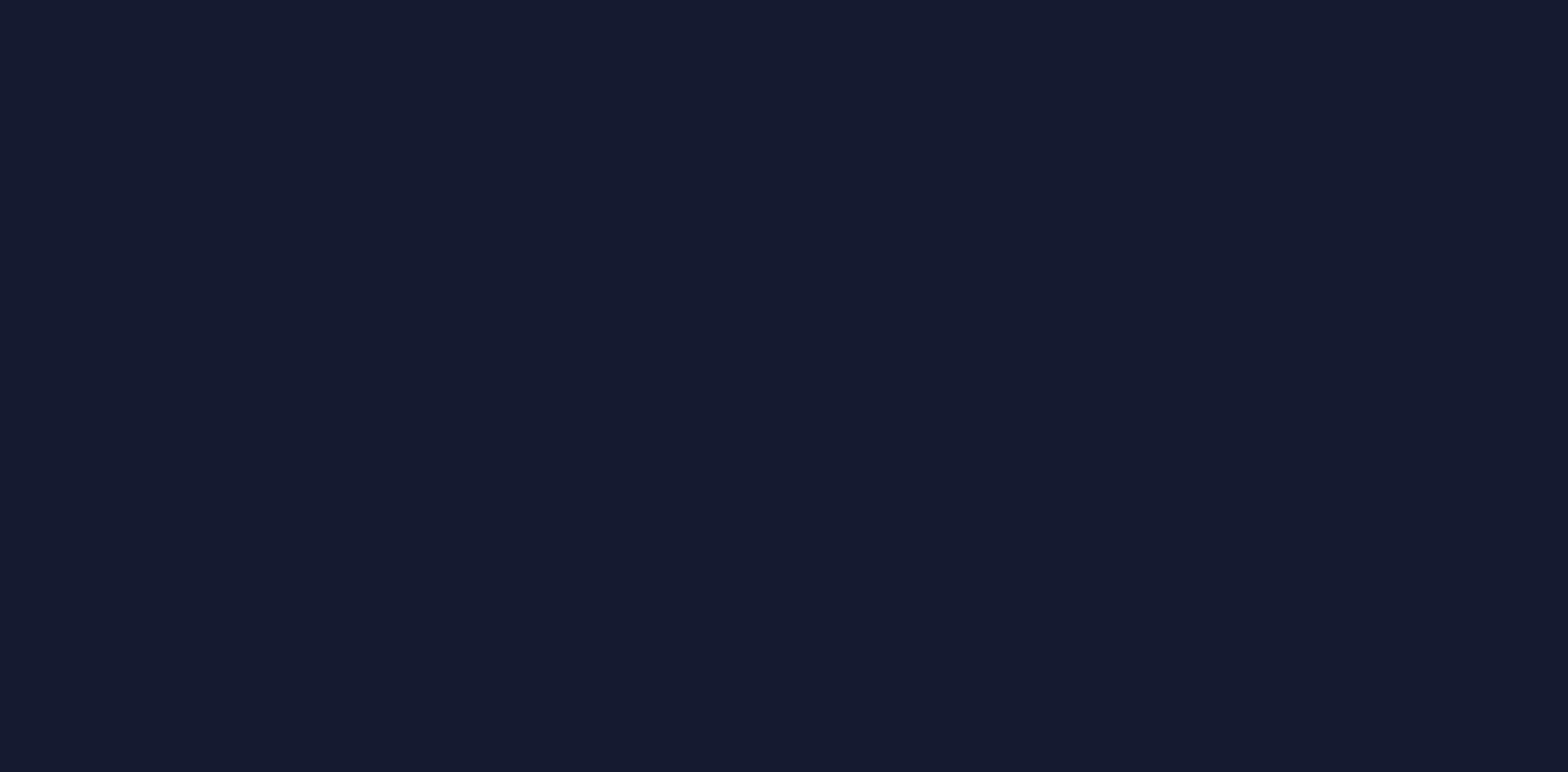 scroll, scrollTop: 0, scrollLeft: 0, axis: both 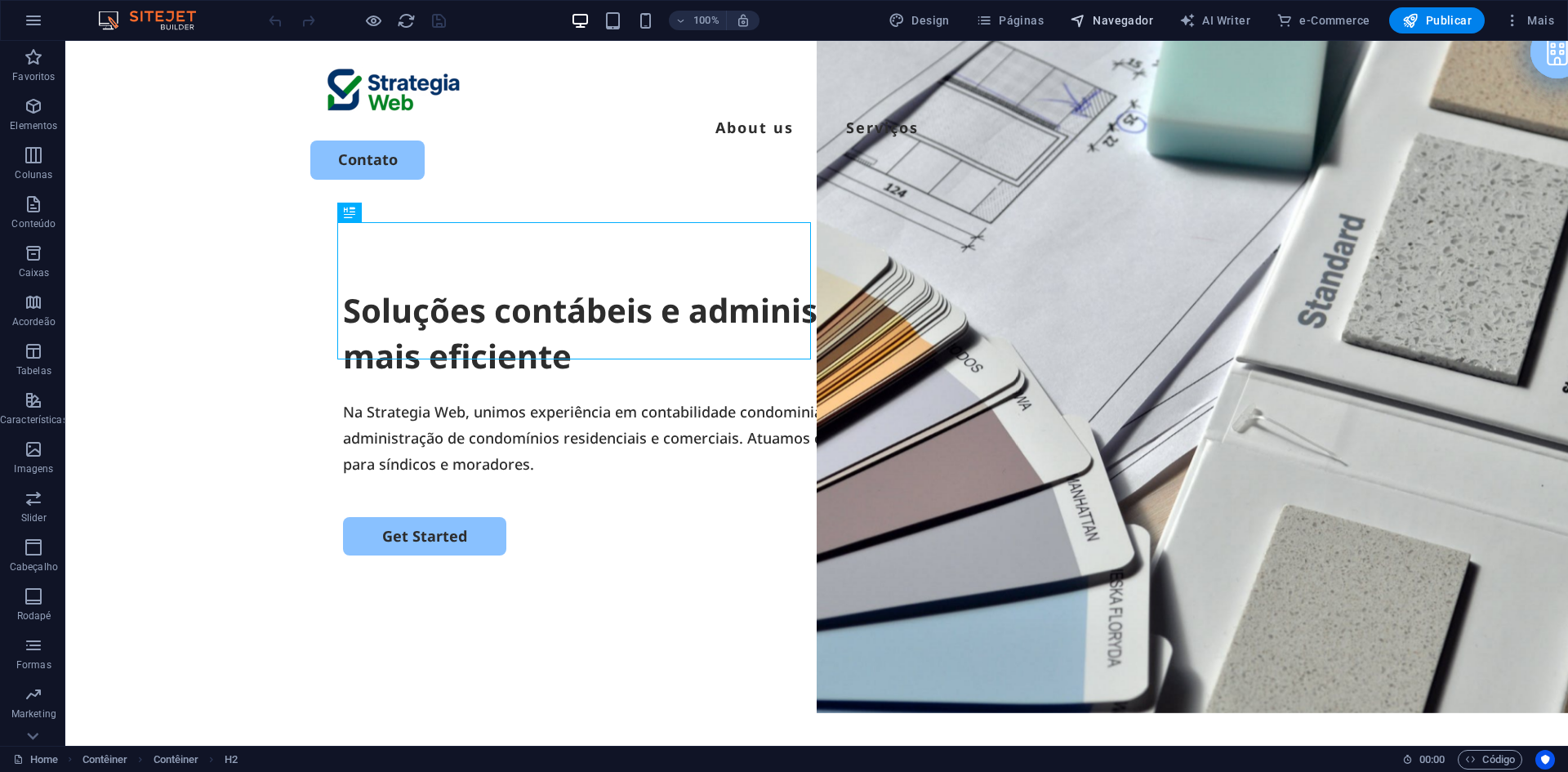 click on "Navegador" at bounding box center (1111, 20) 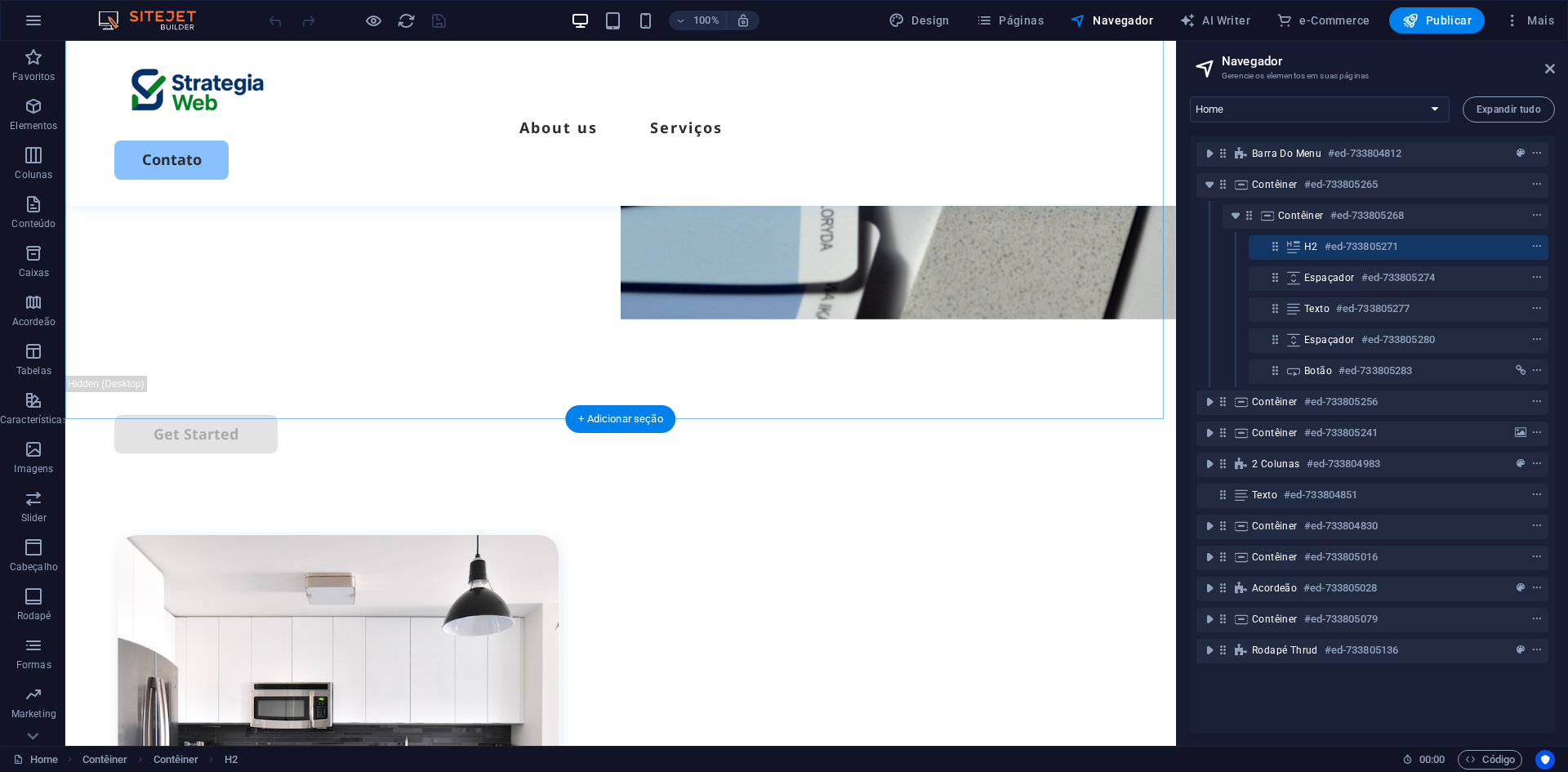 scroll, scrollTop: 408, scrollLeft: 0, axis: vertical 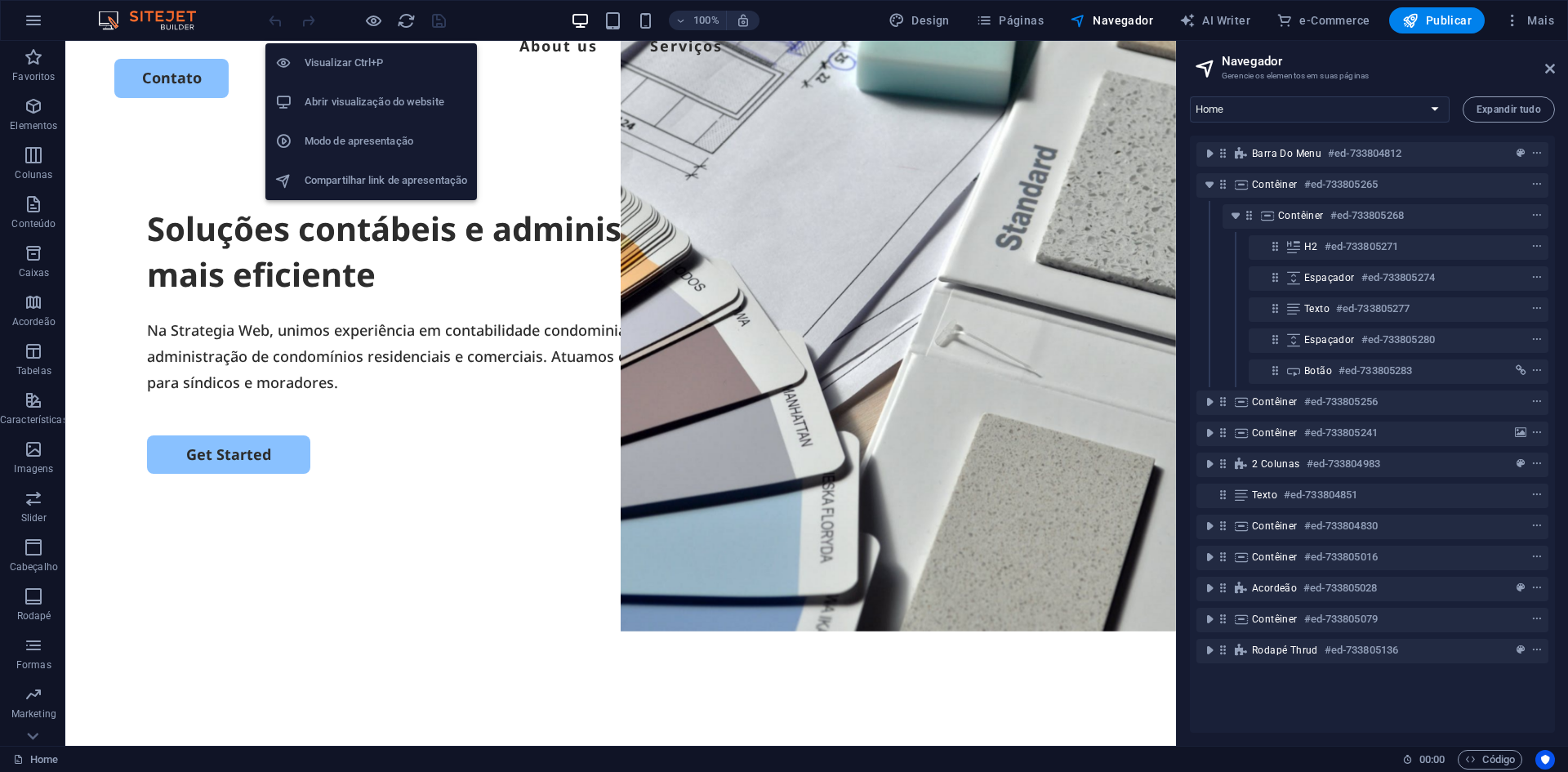 click on "Abrir visualização do website" at bounding box center (385, 102) 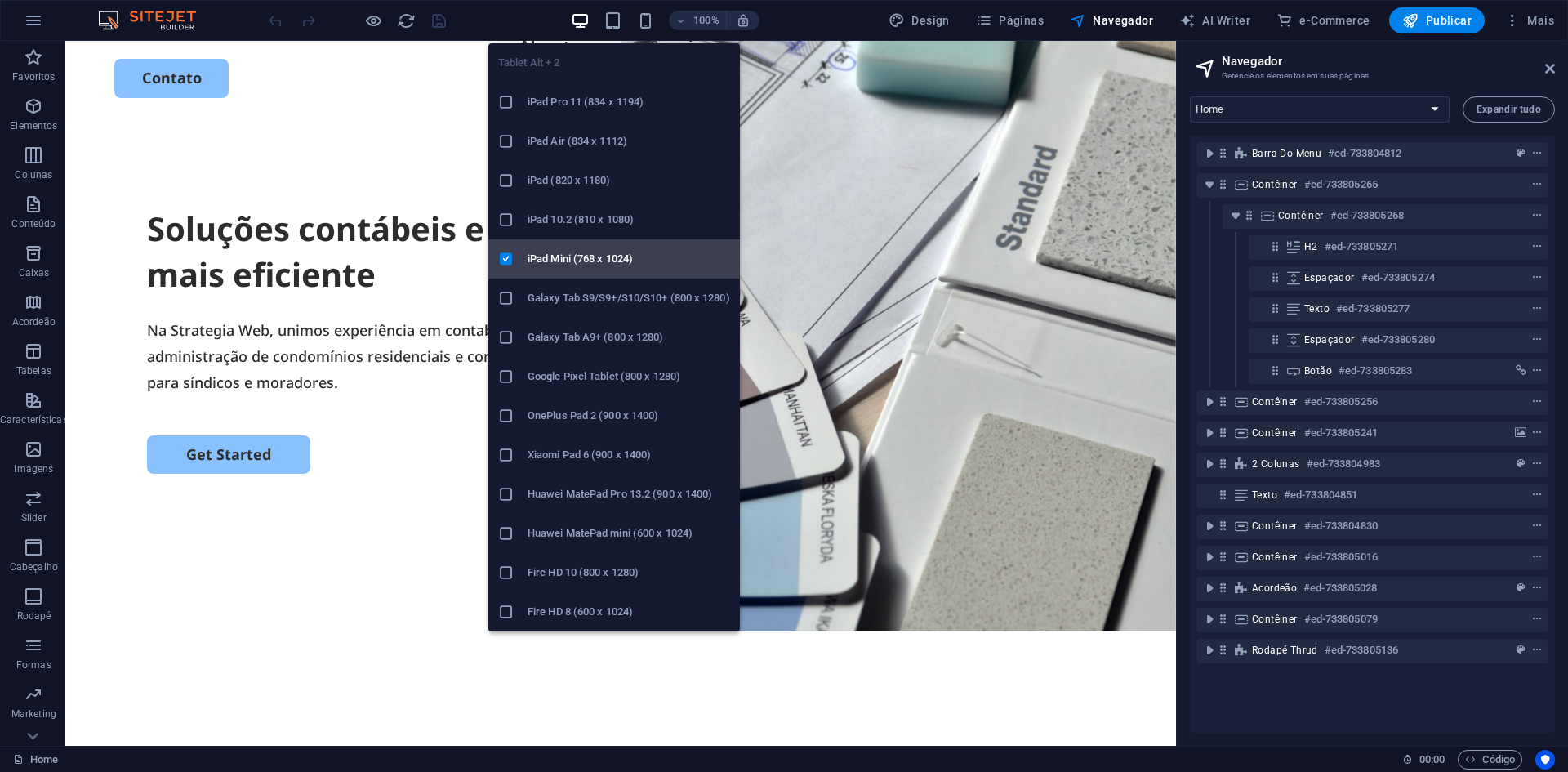 click at bounding box center [506, 259] 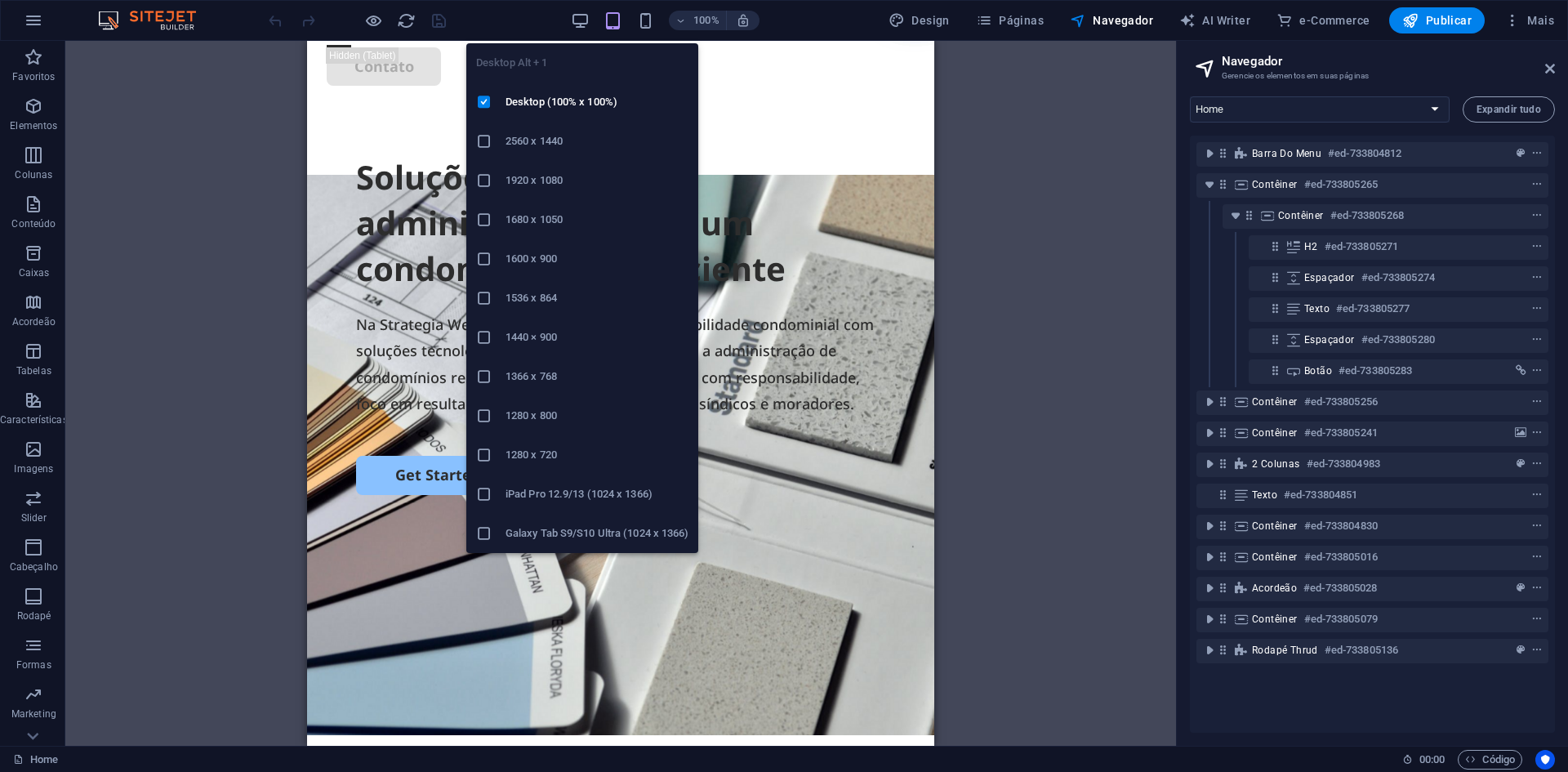 click on "Desktop Alt + 1 Desktop (100% x 100%) 2560 x 1440 1920 x 1080 1680 x 1050 1600 x 900 1536 x 864 1440 × 900 1366 x 768 1280 x 800 1280 x 720 iPad Pro 12.9/13 (1024 x 1366) Galaxy Tab S9/S10 Ultra (1024 x 1366)" at bounding box center (582, 292) 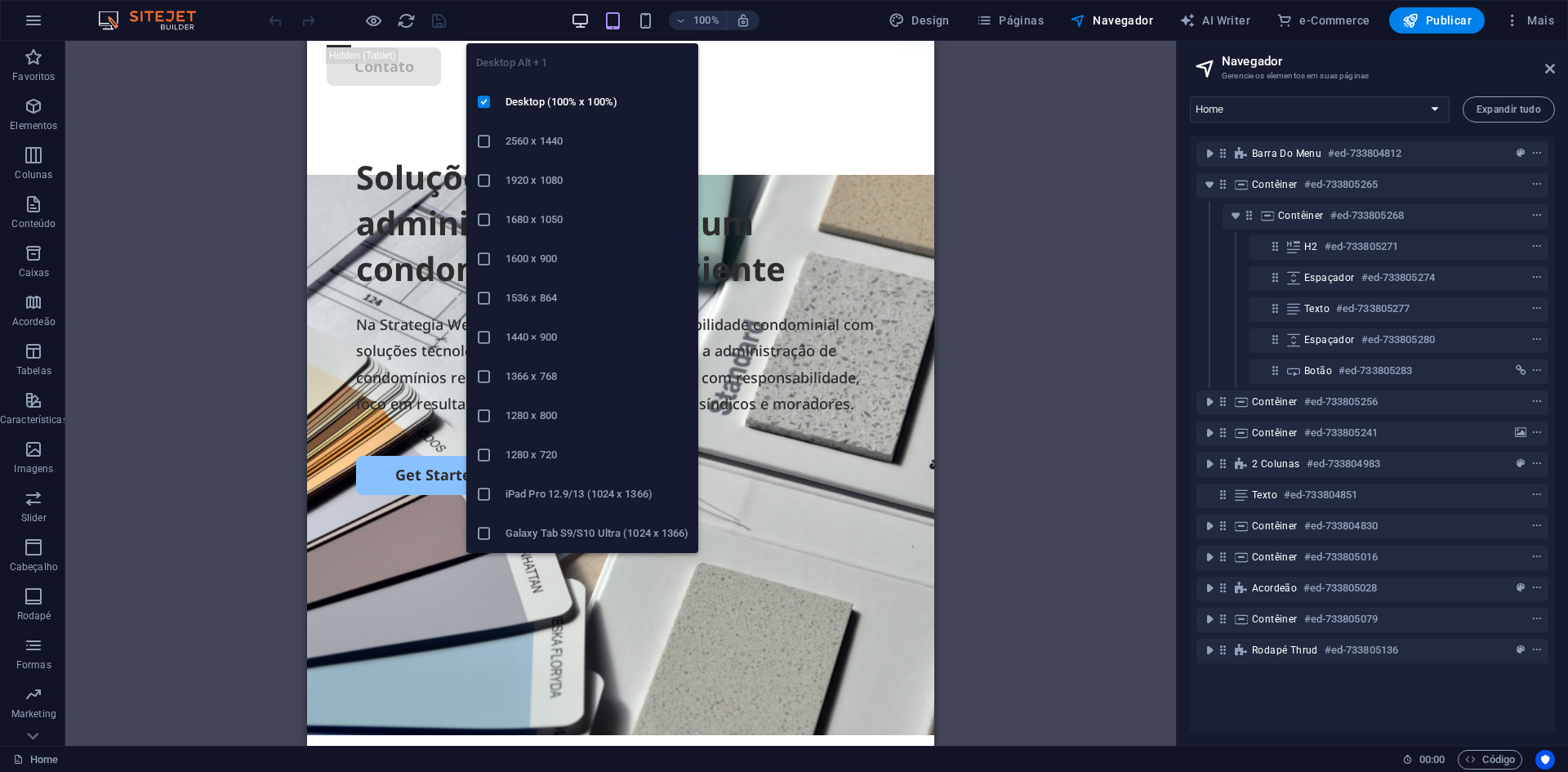 click at bounding box center (580, 20) 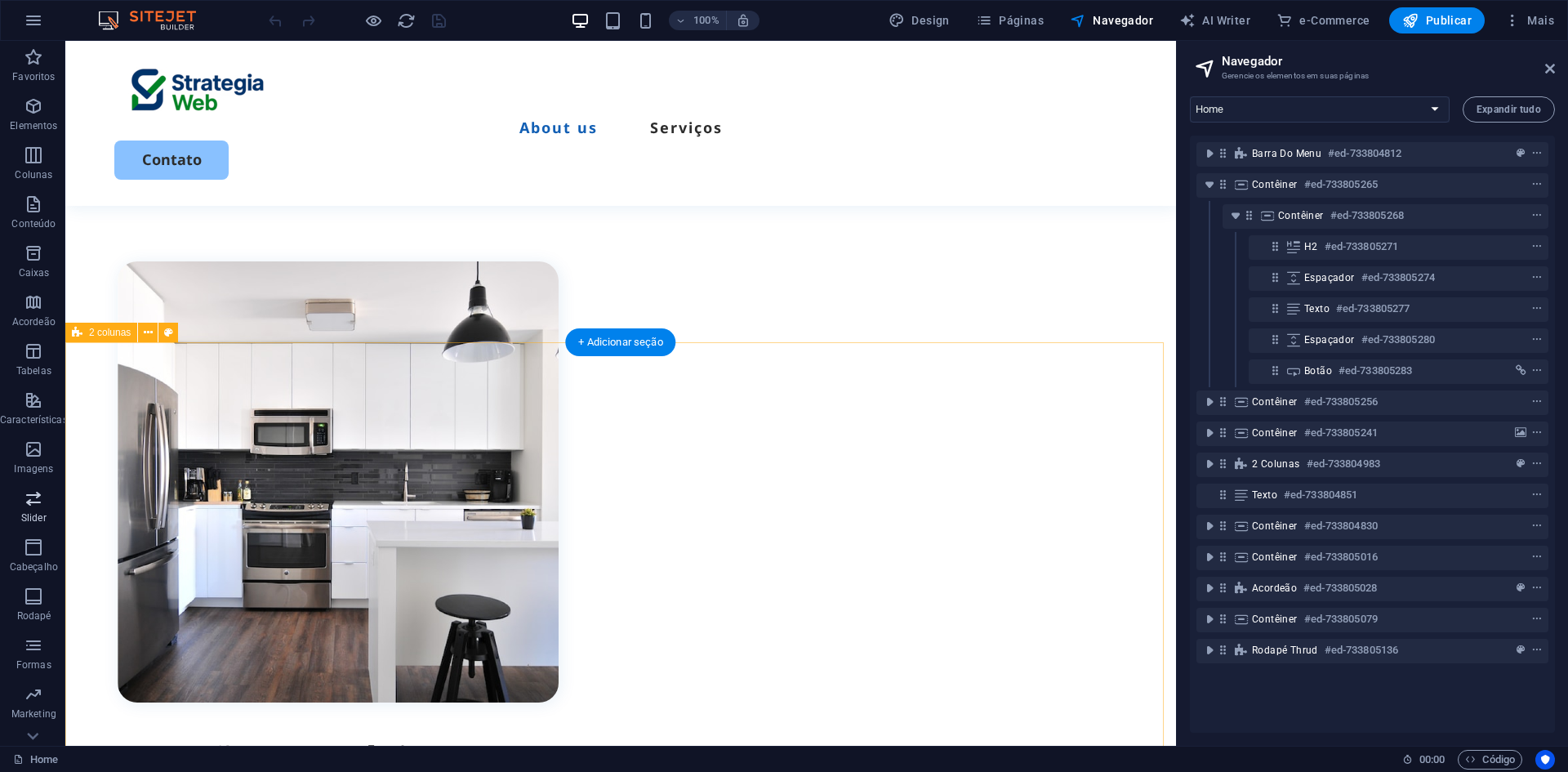 scroll, scrollTop: 980, scrollLeft: 0, axis: vertical 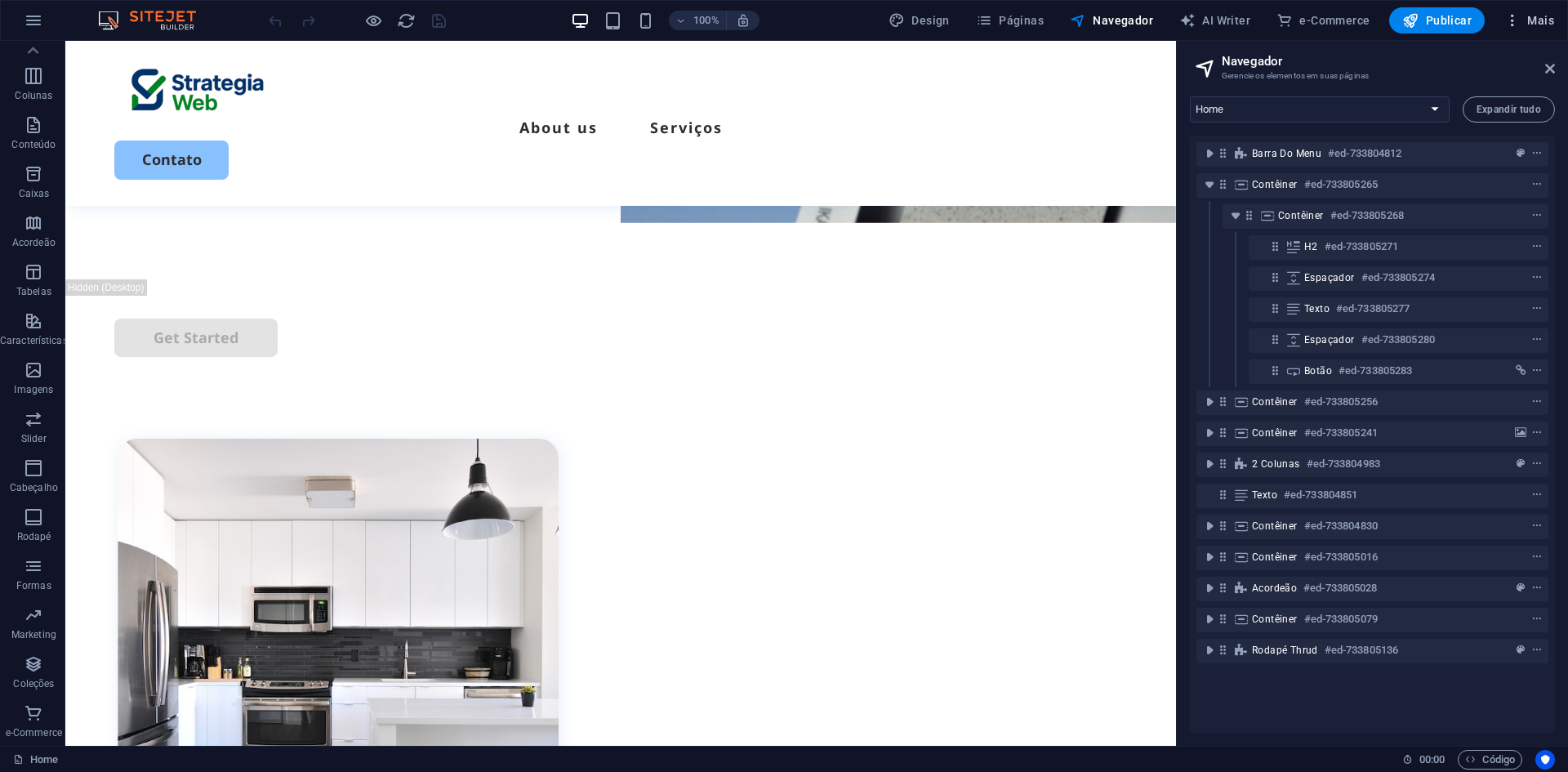 click on "Mais" at bounding box center [1529, 20] 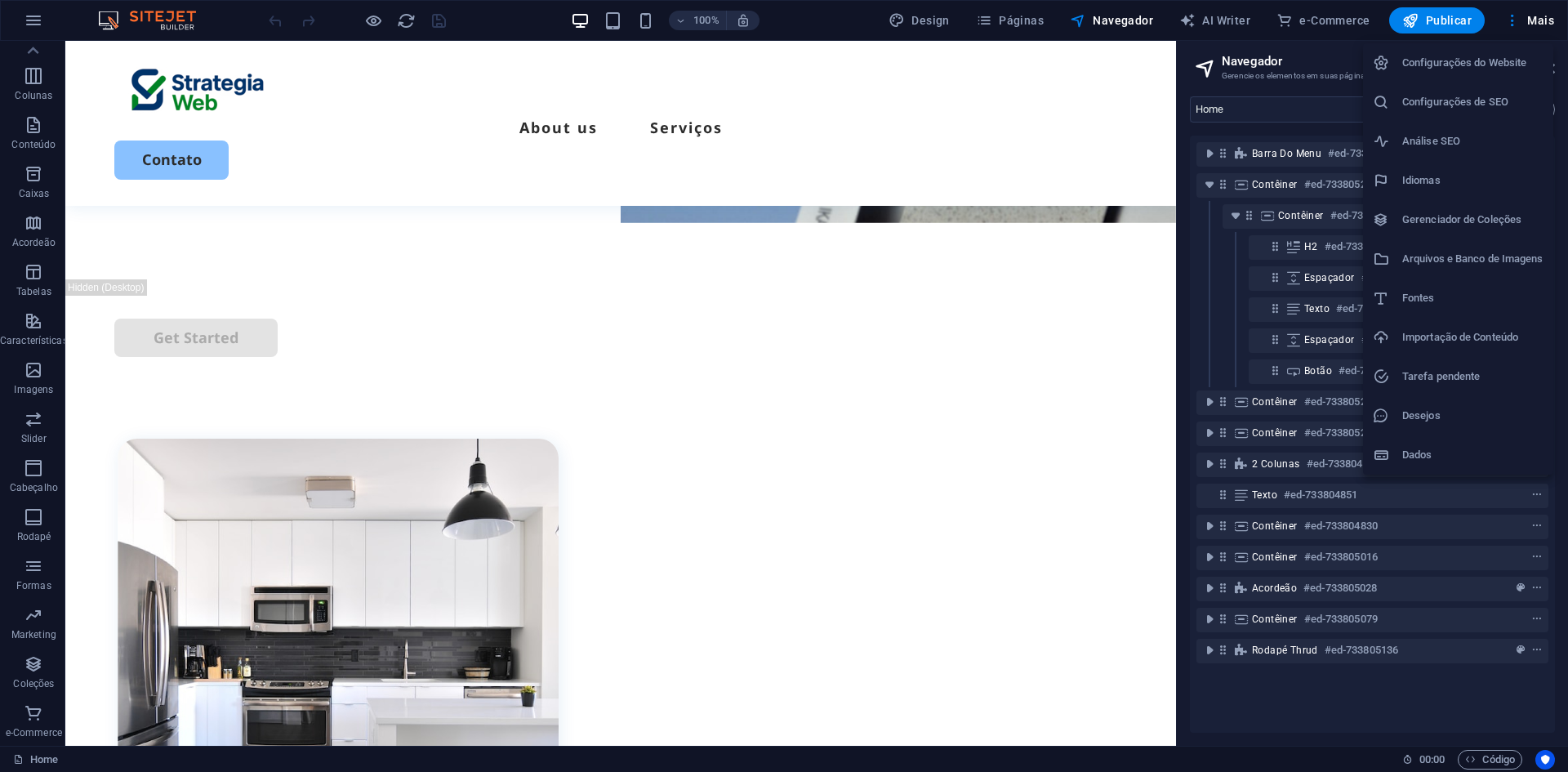 click at bounding box center (784, 386) 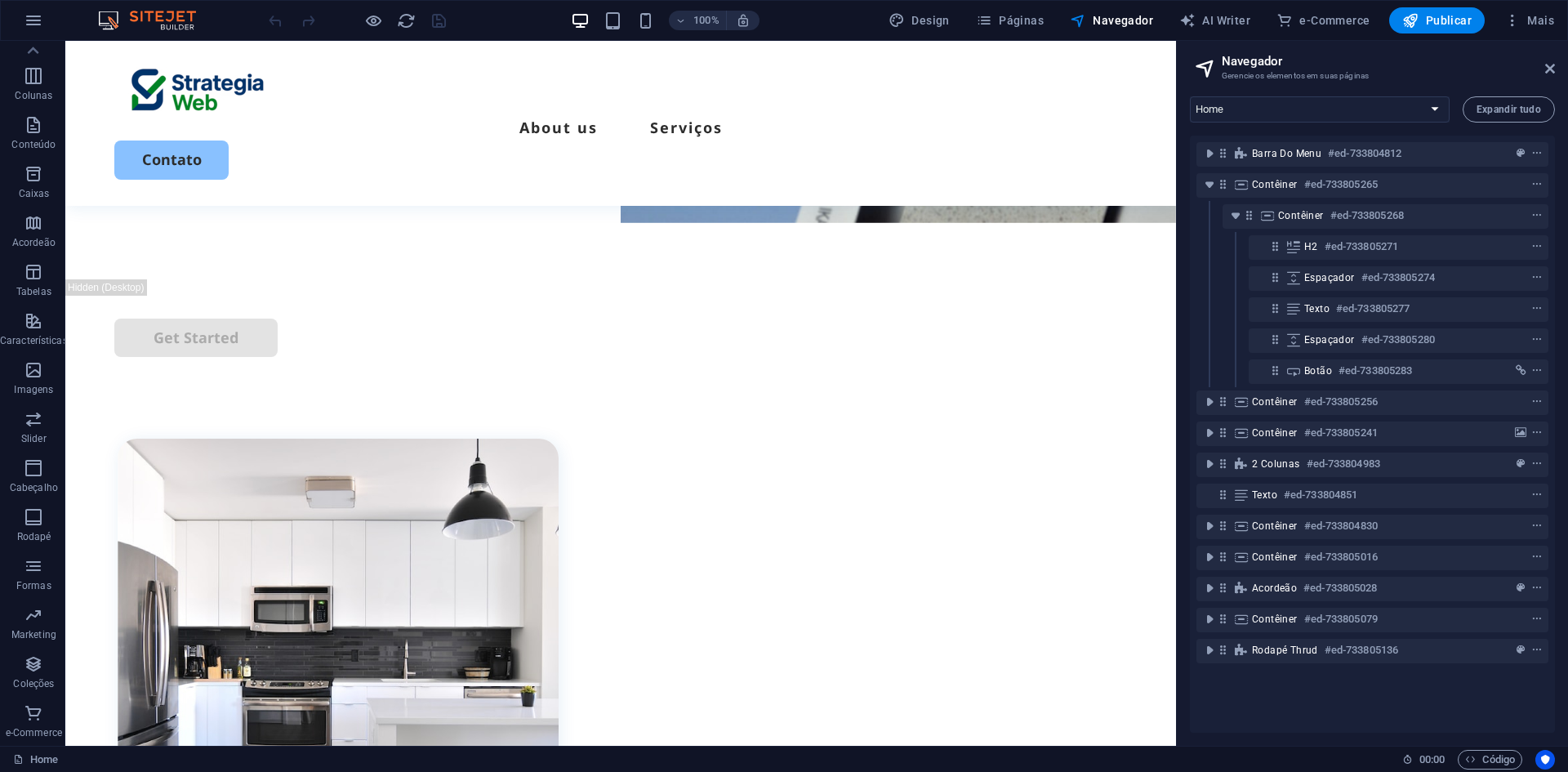 click on "Publicar" at bounding box center [1437, 20] 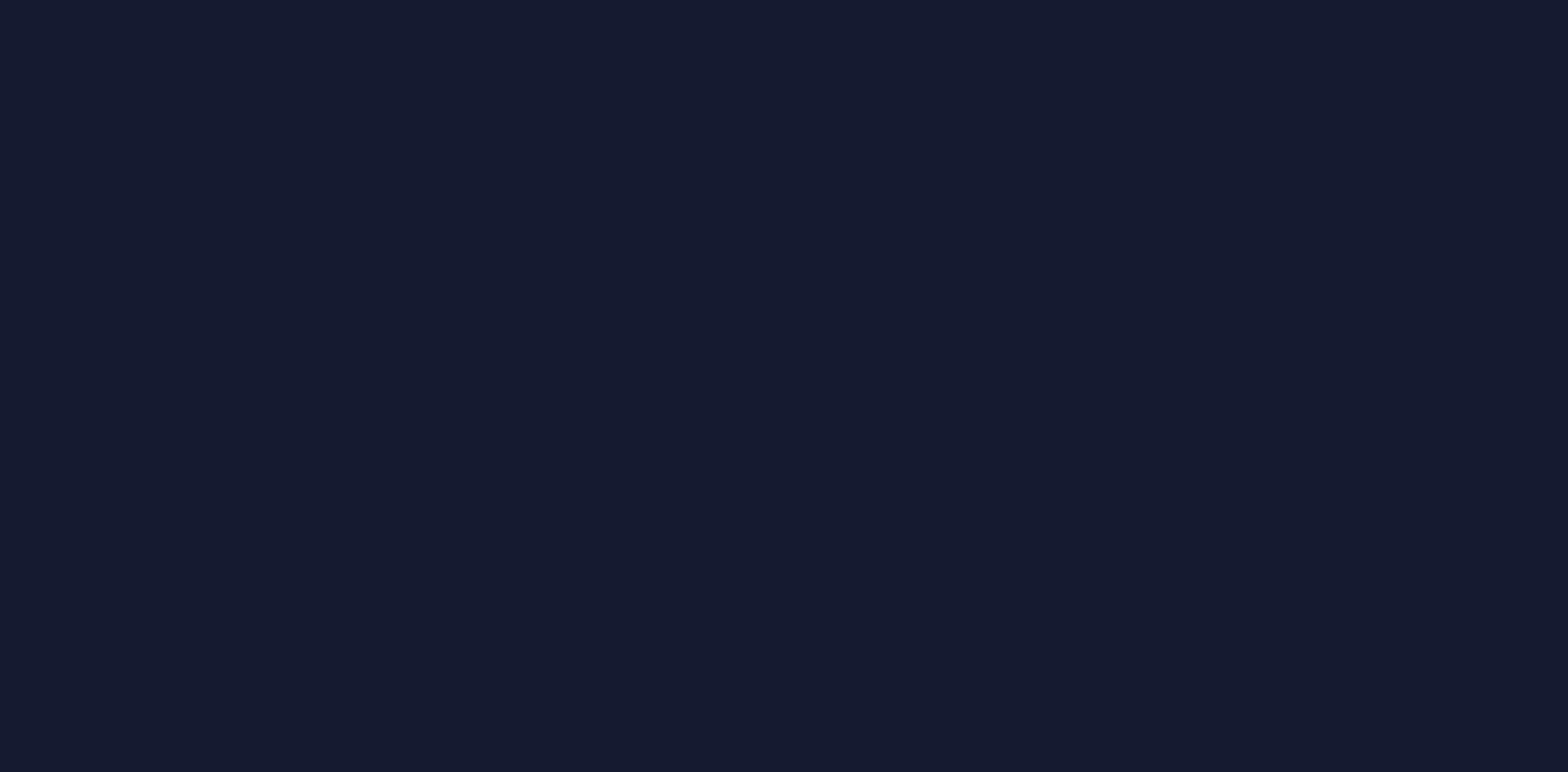 scroll, scrollTop: 0, scrollLeft: 0, axis: both 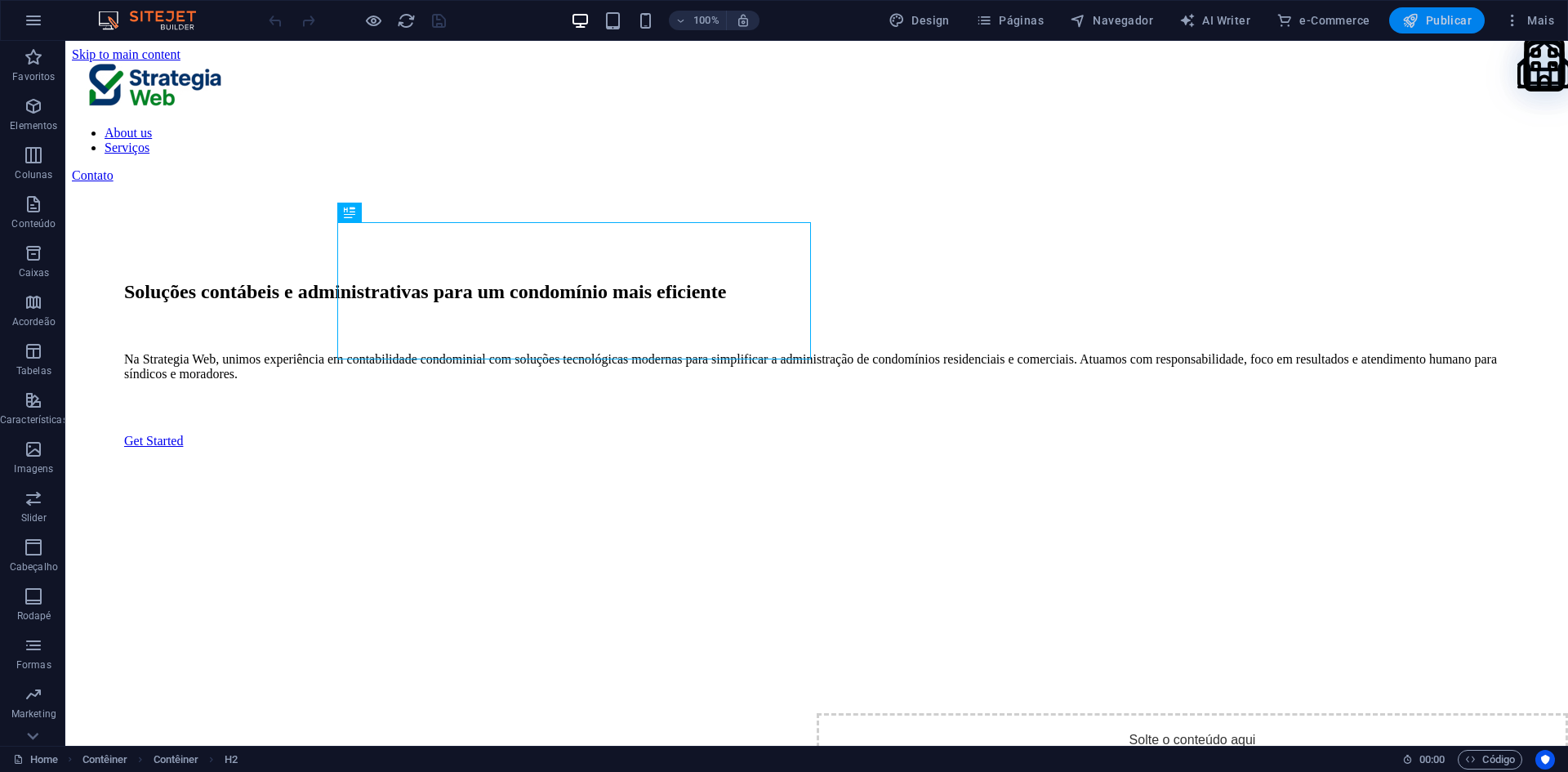 click on "Publicar" at bounding box center [1437, 20] 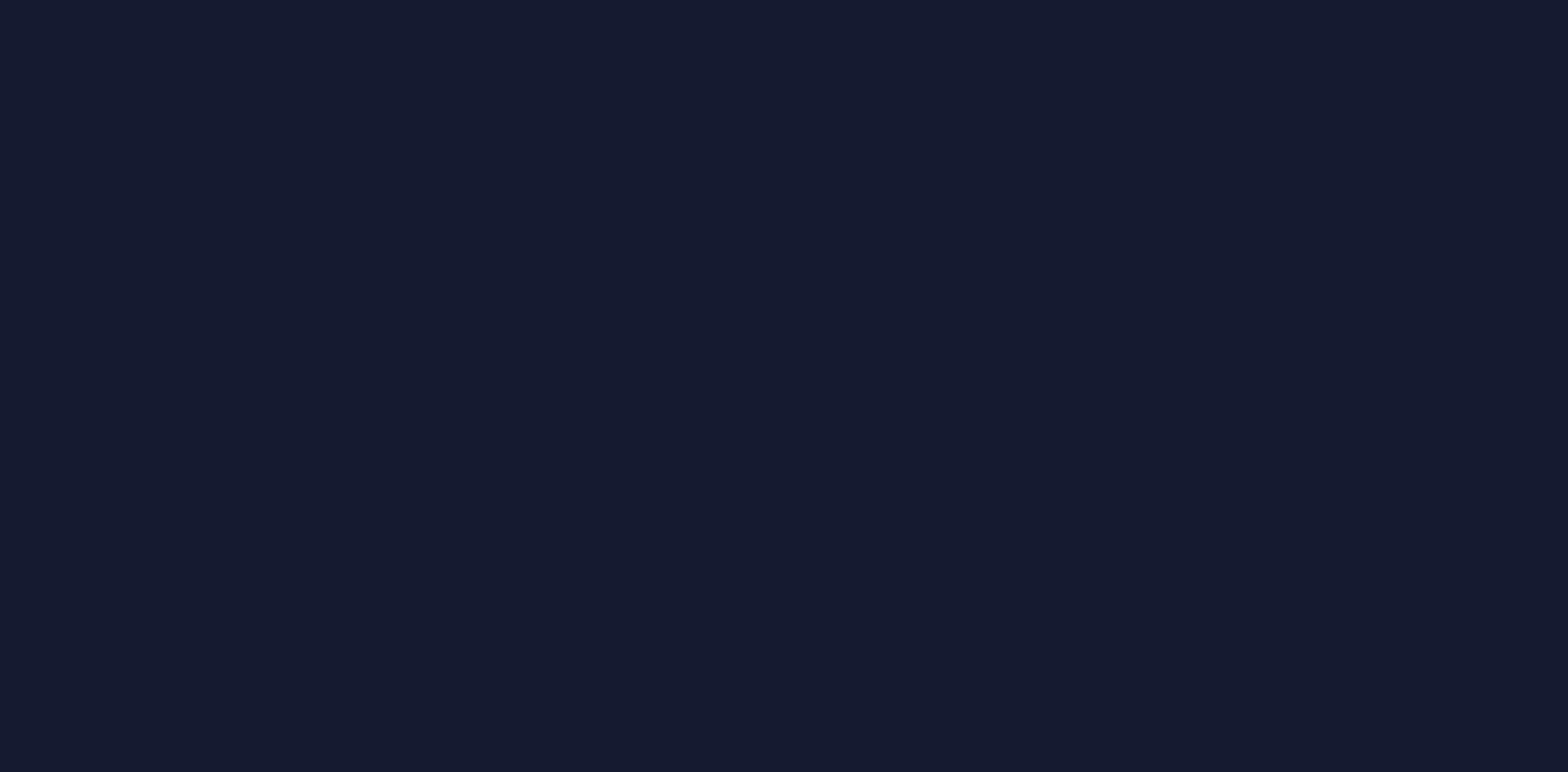 scroll, scrollTop: 0, scrollLeft: 0, axis: both 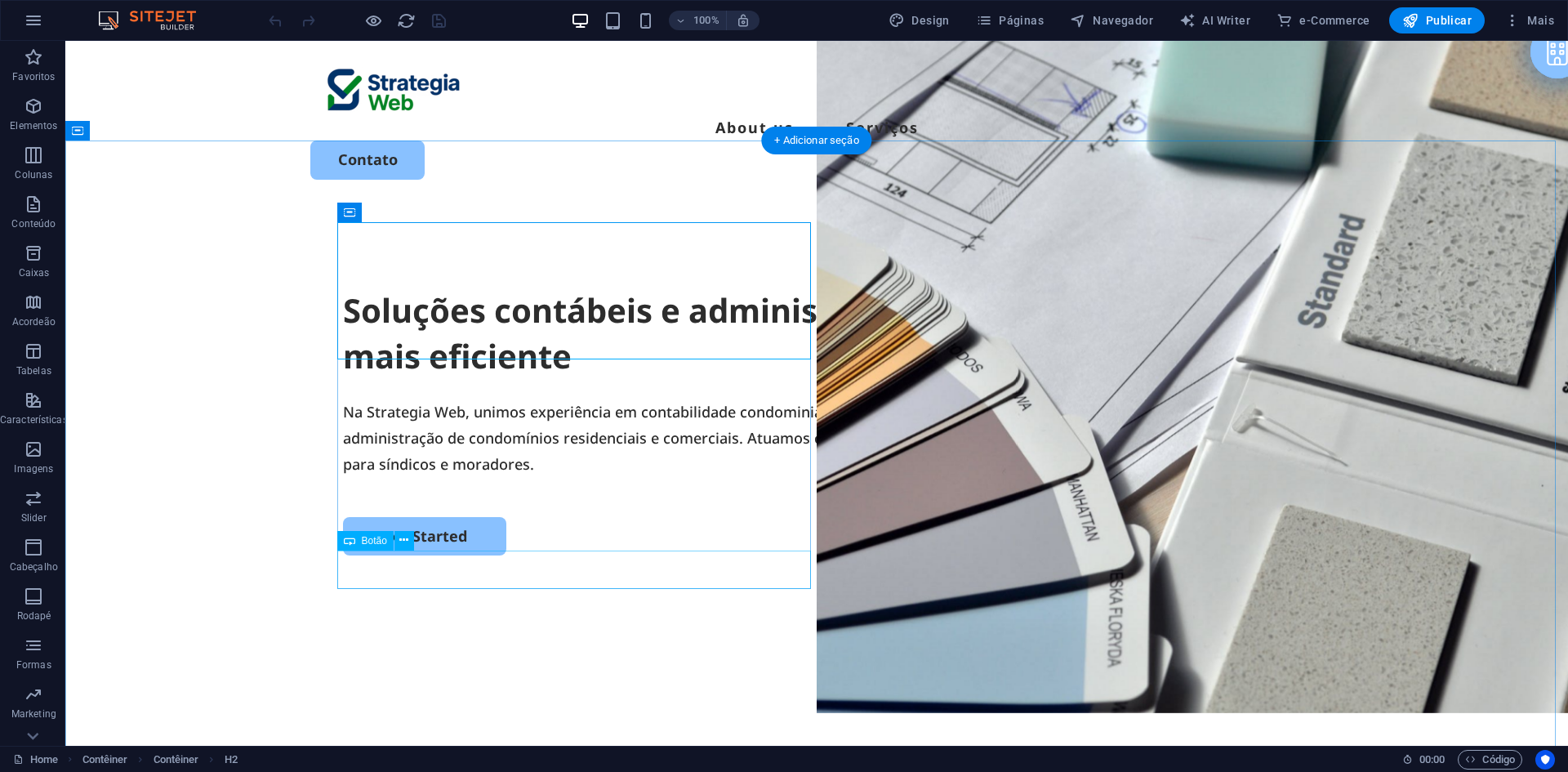 click on "Get Started" at bounding box center [817, 536] 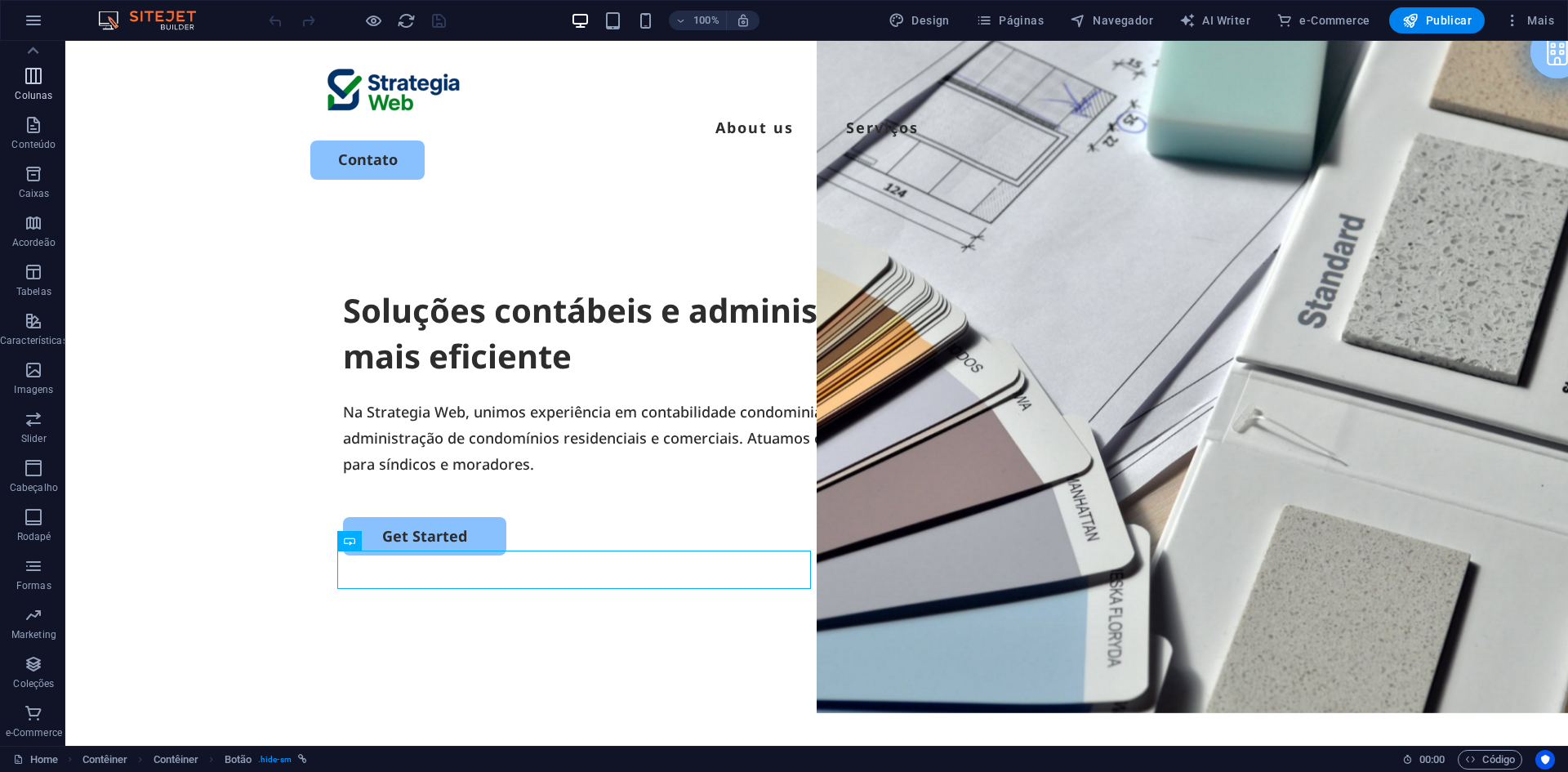 scroll, scrollTop: 0, scrollLeft: 0, axis: both 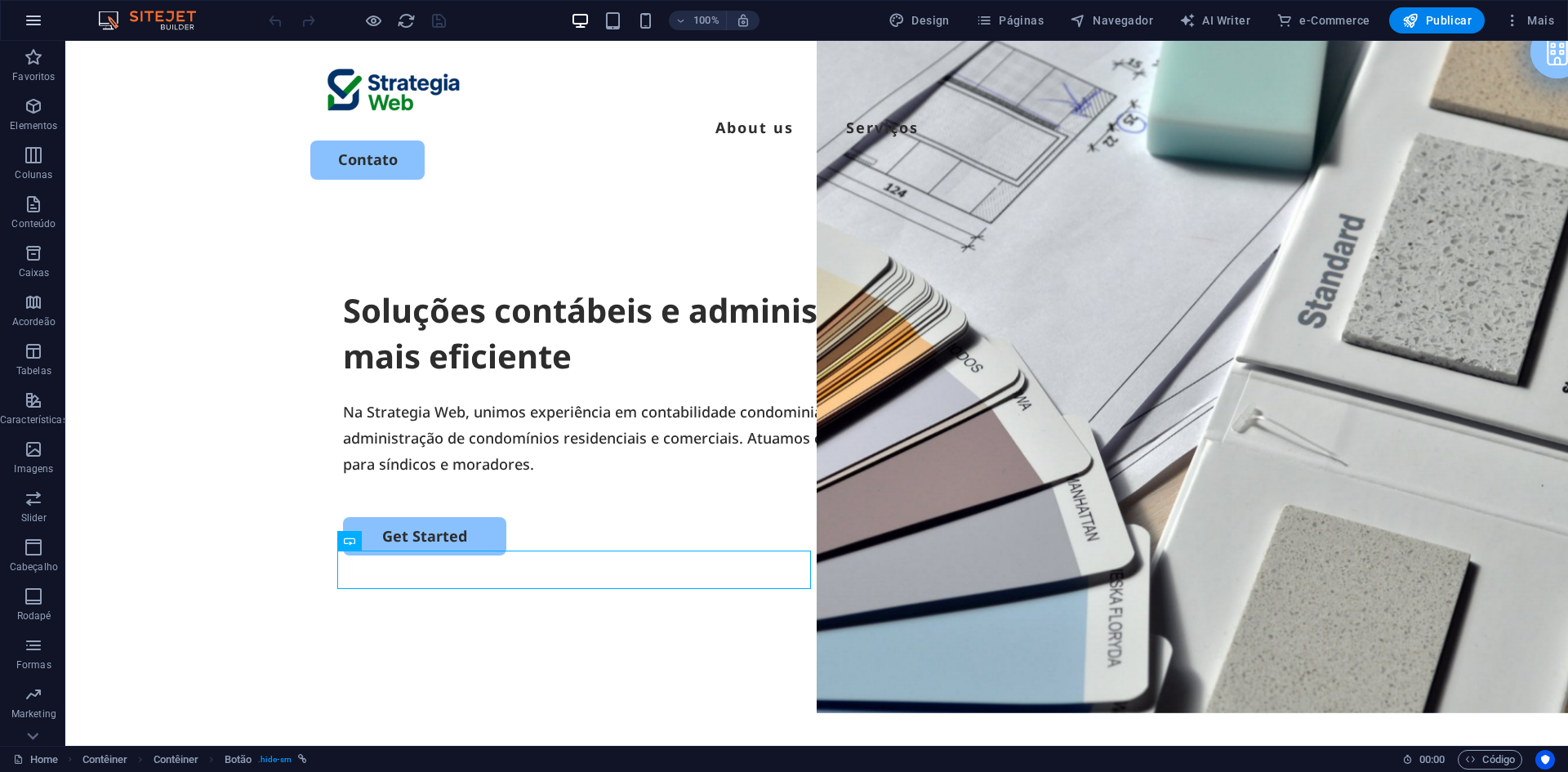 click at bounding box center (33, 20) 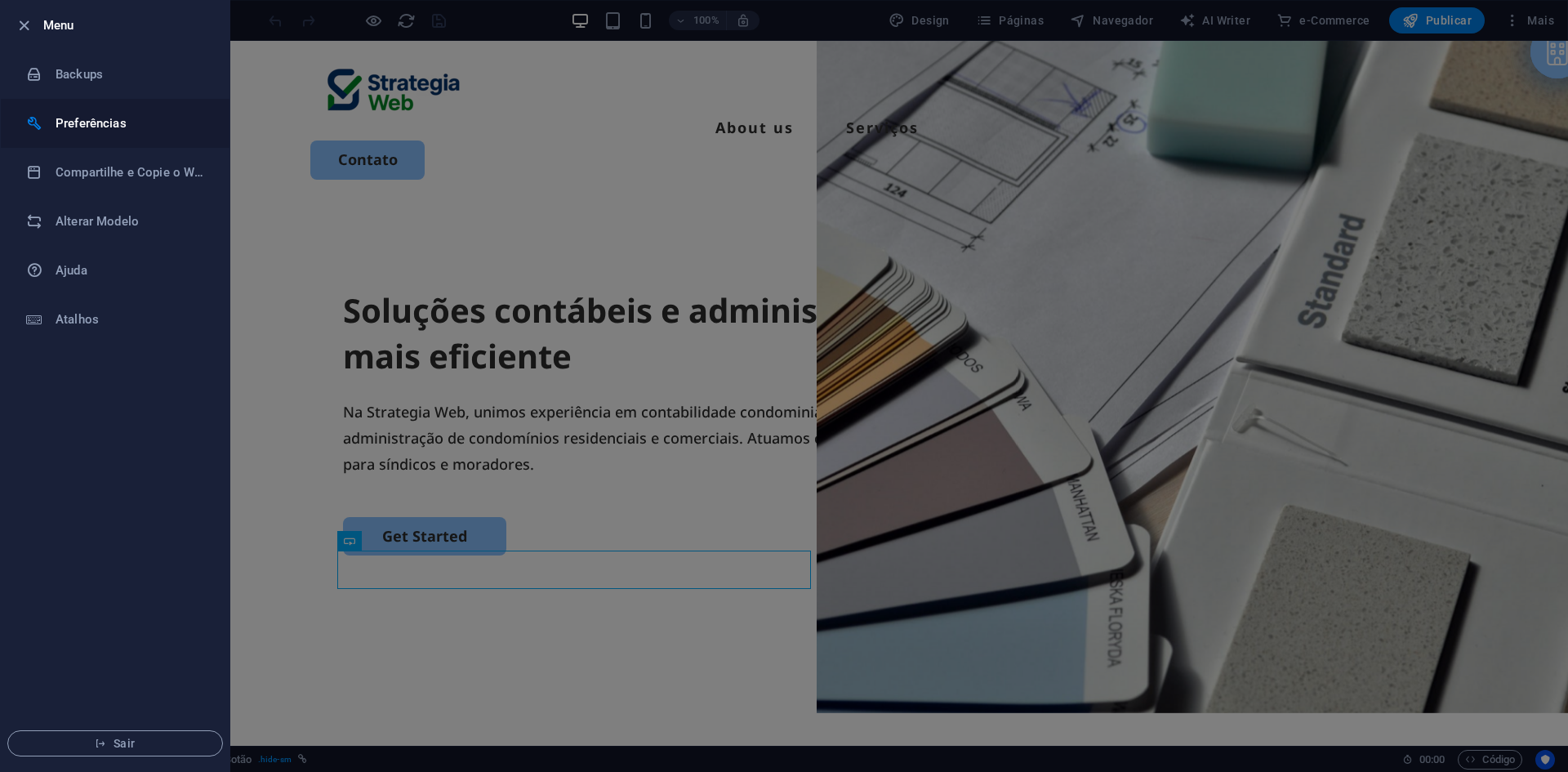 click on "Preferências" at bounding box center [131, 123] 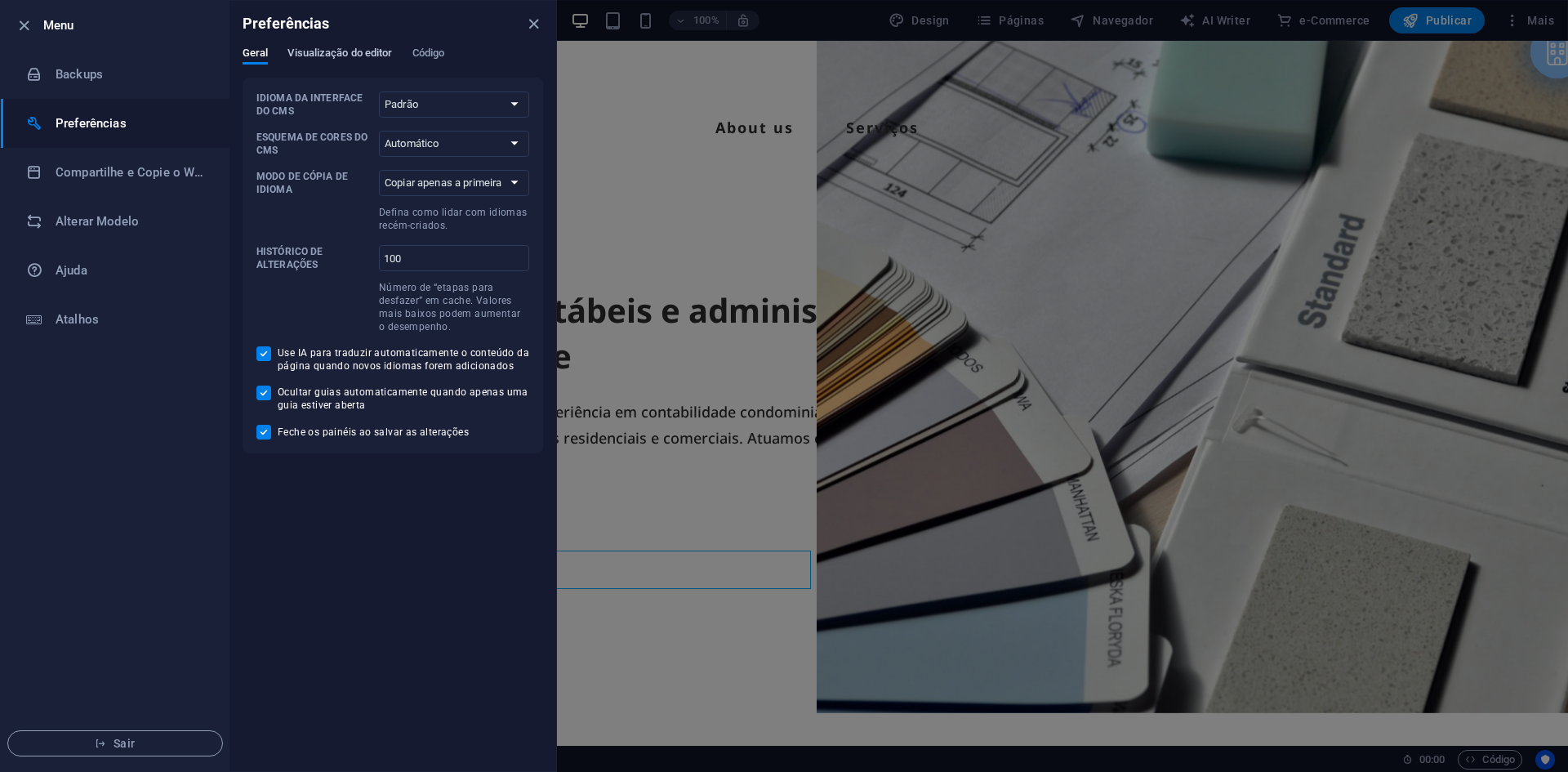 click on "Visualização do editor" at bounding box center (340, 55) 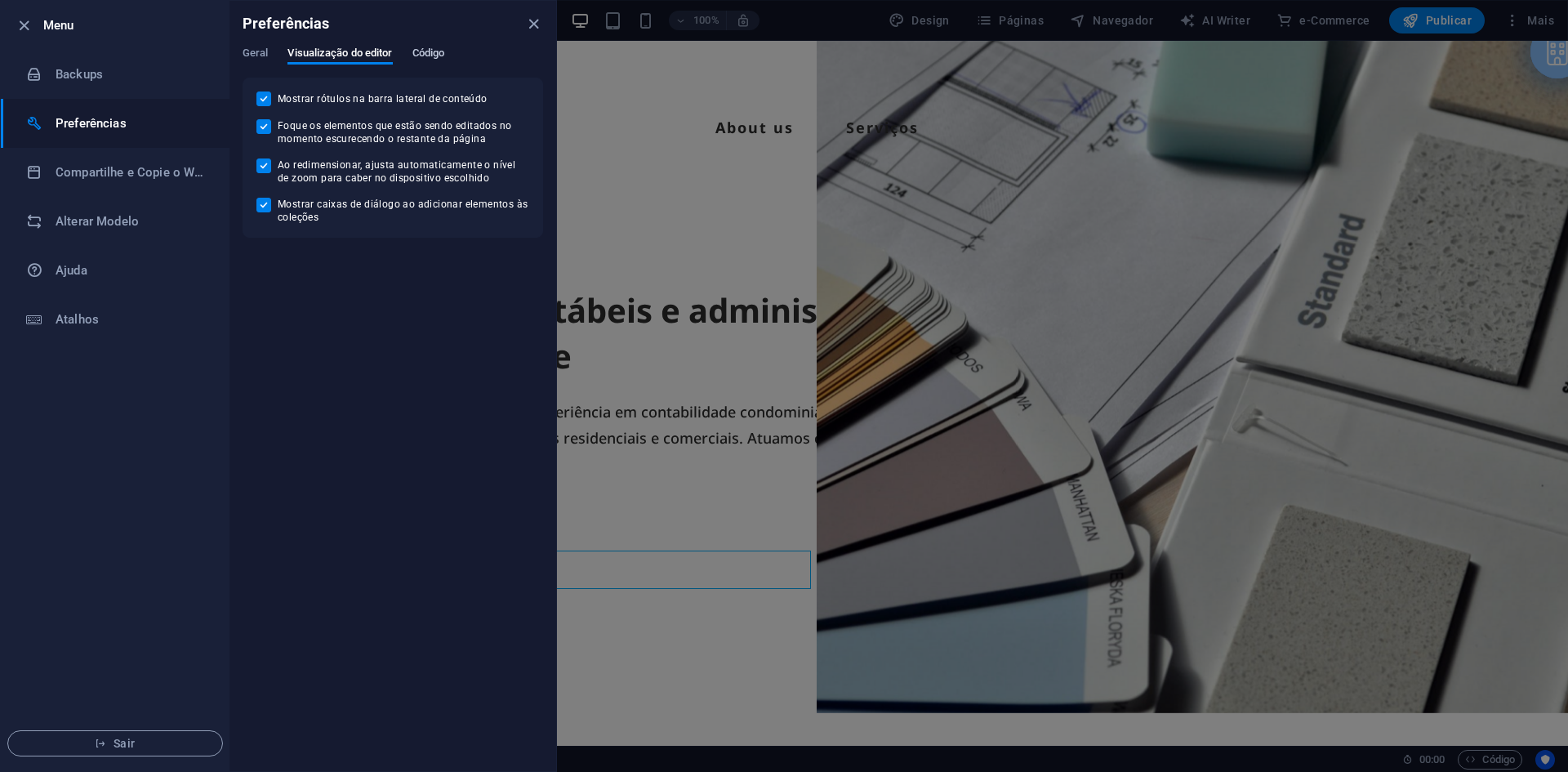 click on "Código" at bounding box center (429, 55) 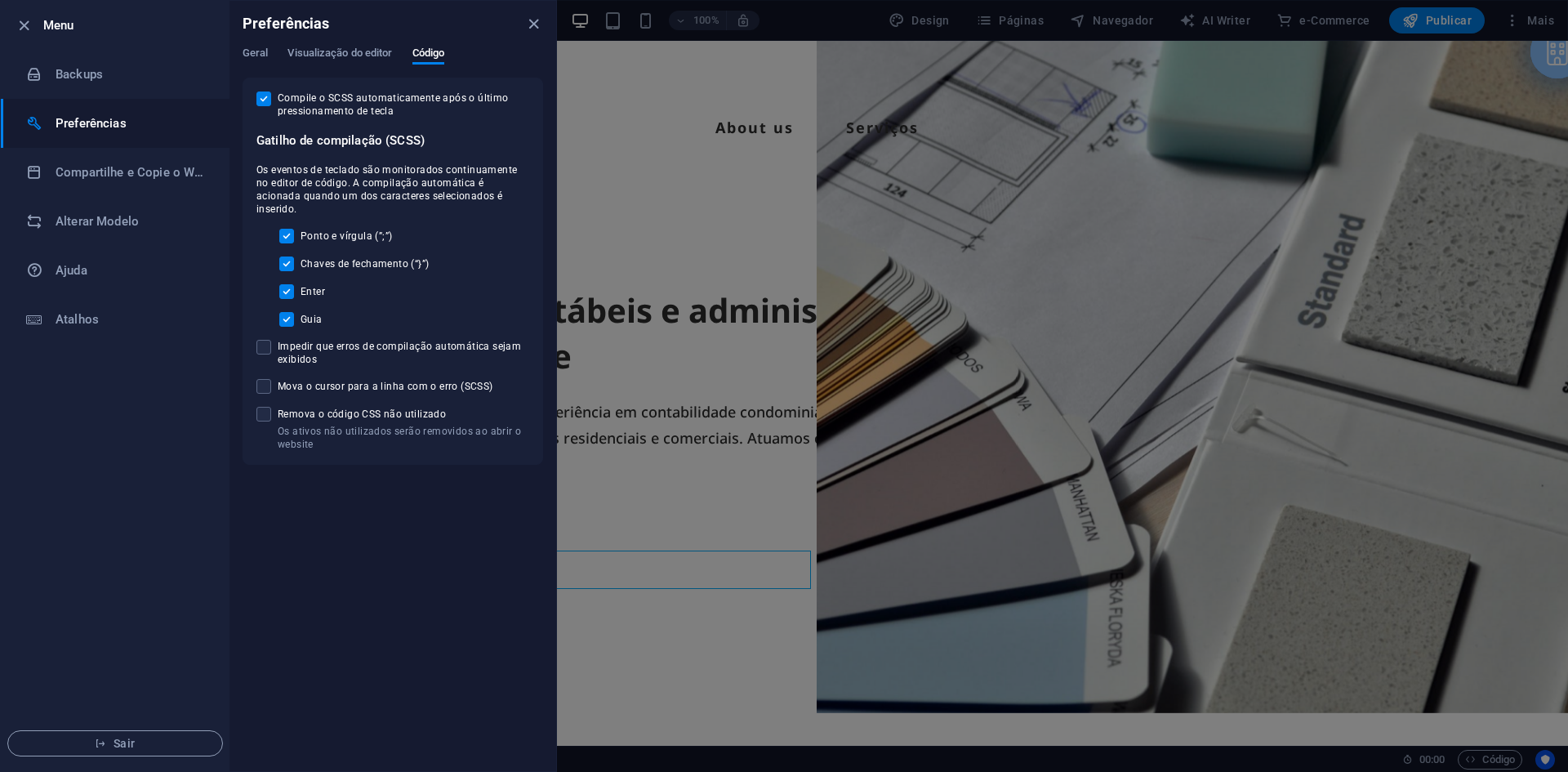 click on "Preferências" at bounding box center (131, 123) 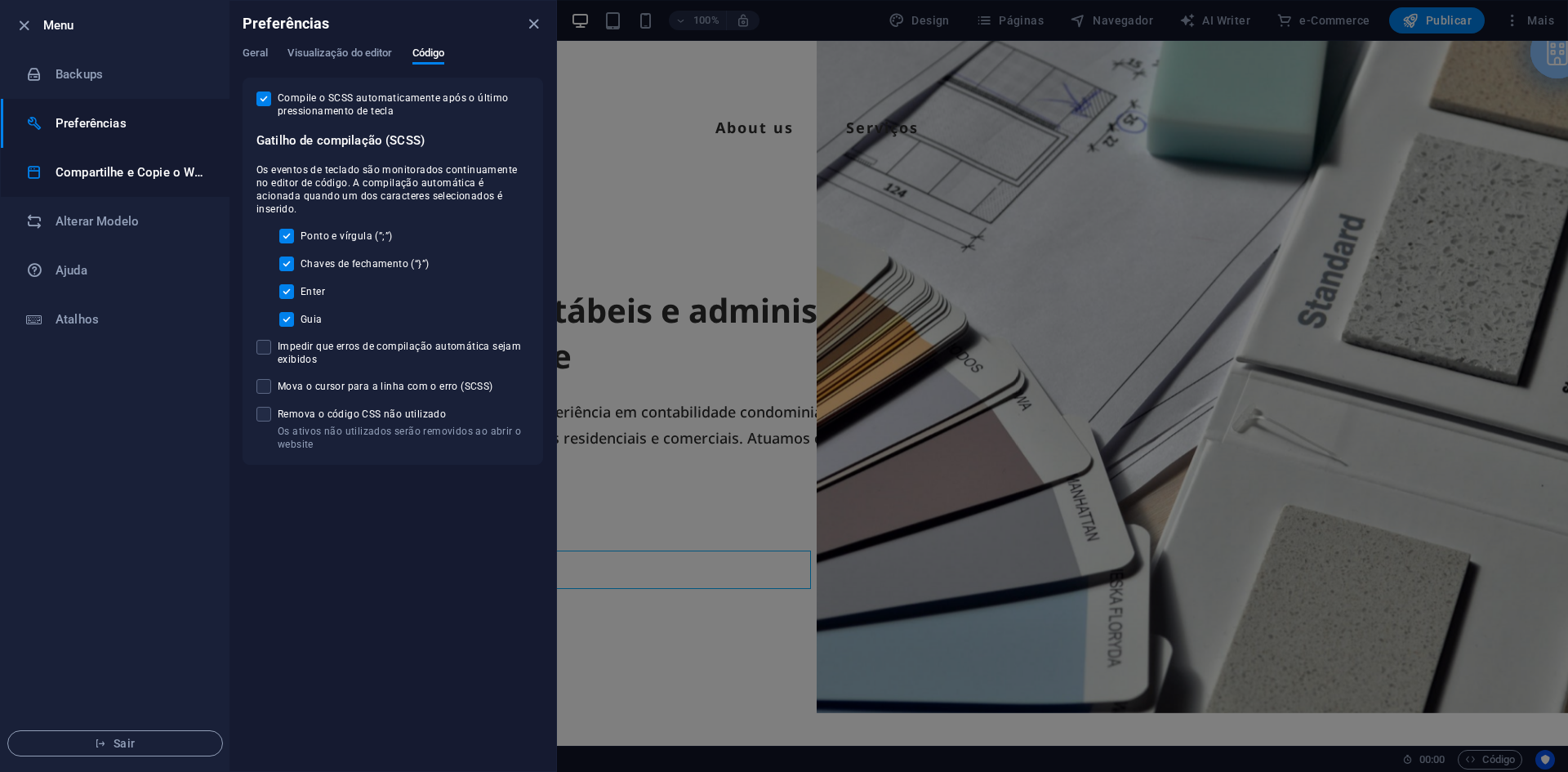 click on "Compartilhe e Copie o Website" at bounding box center [131, 172] 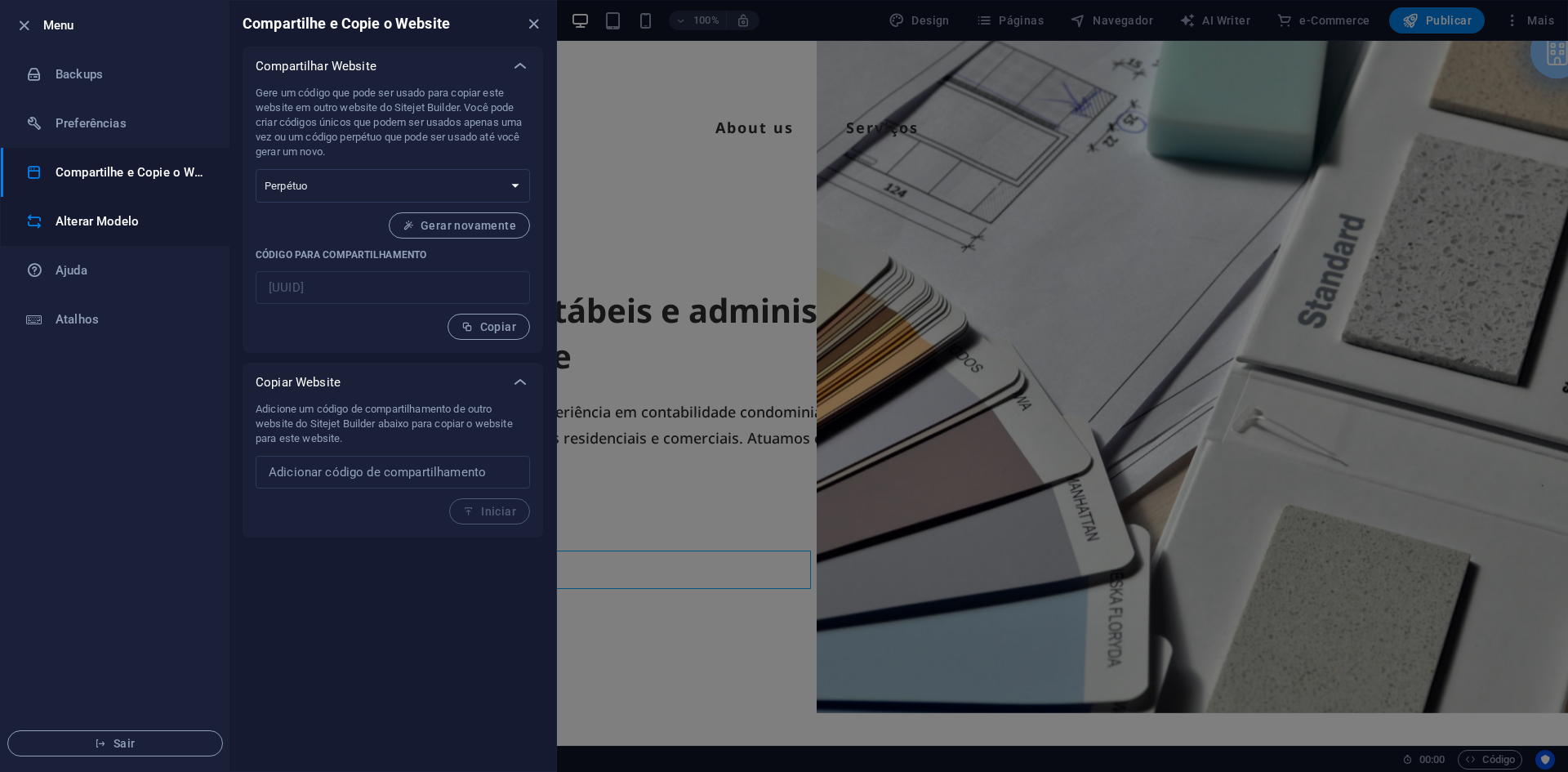 click on "Alterar Modelo" at bounding box center [115, 221] 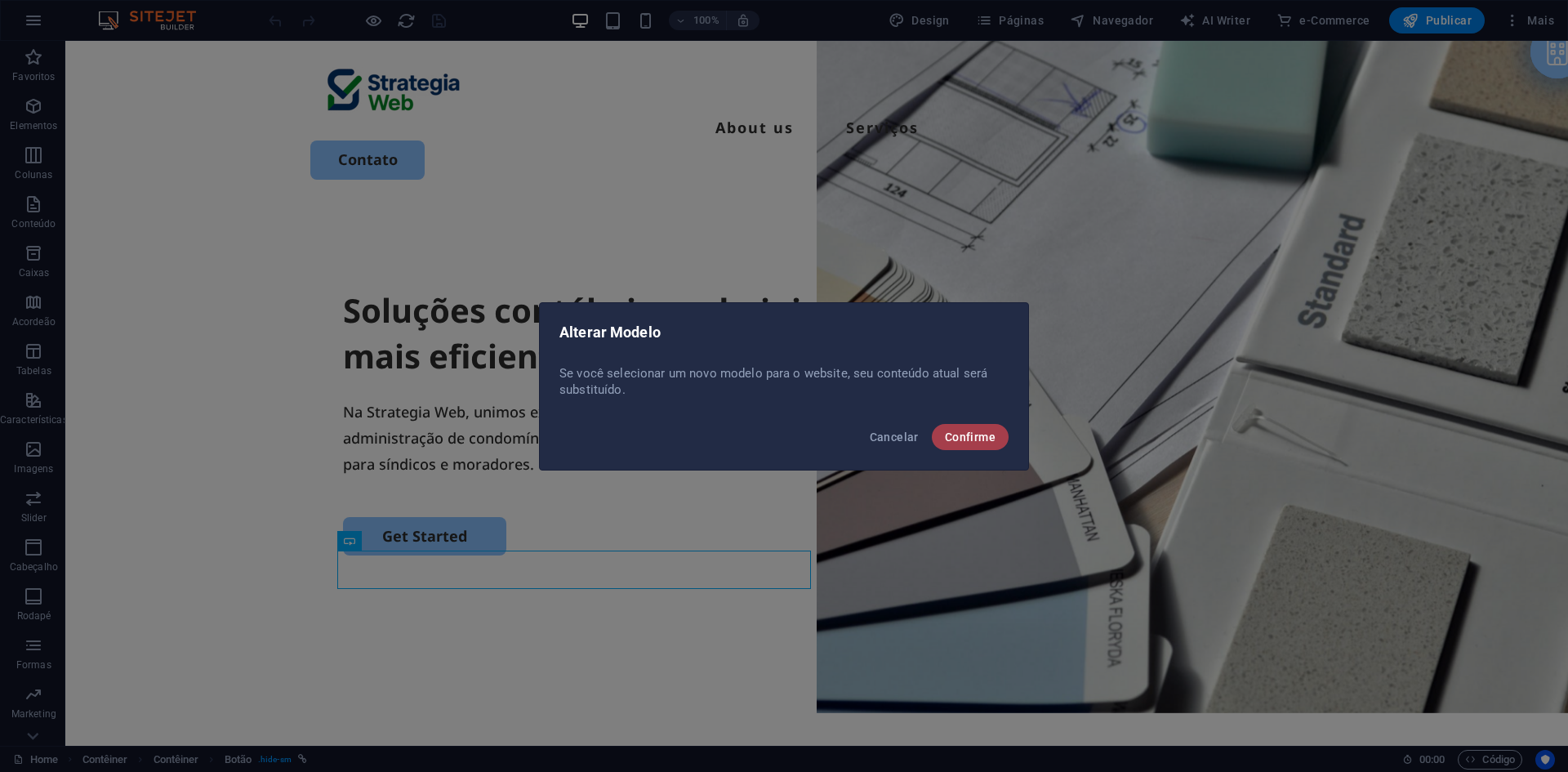 click on "Confirme" at bounding box center (970, 437) 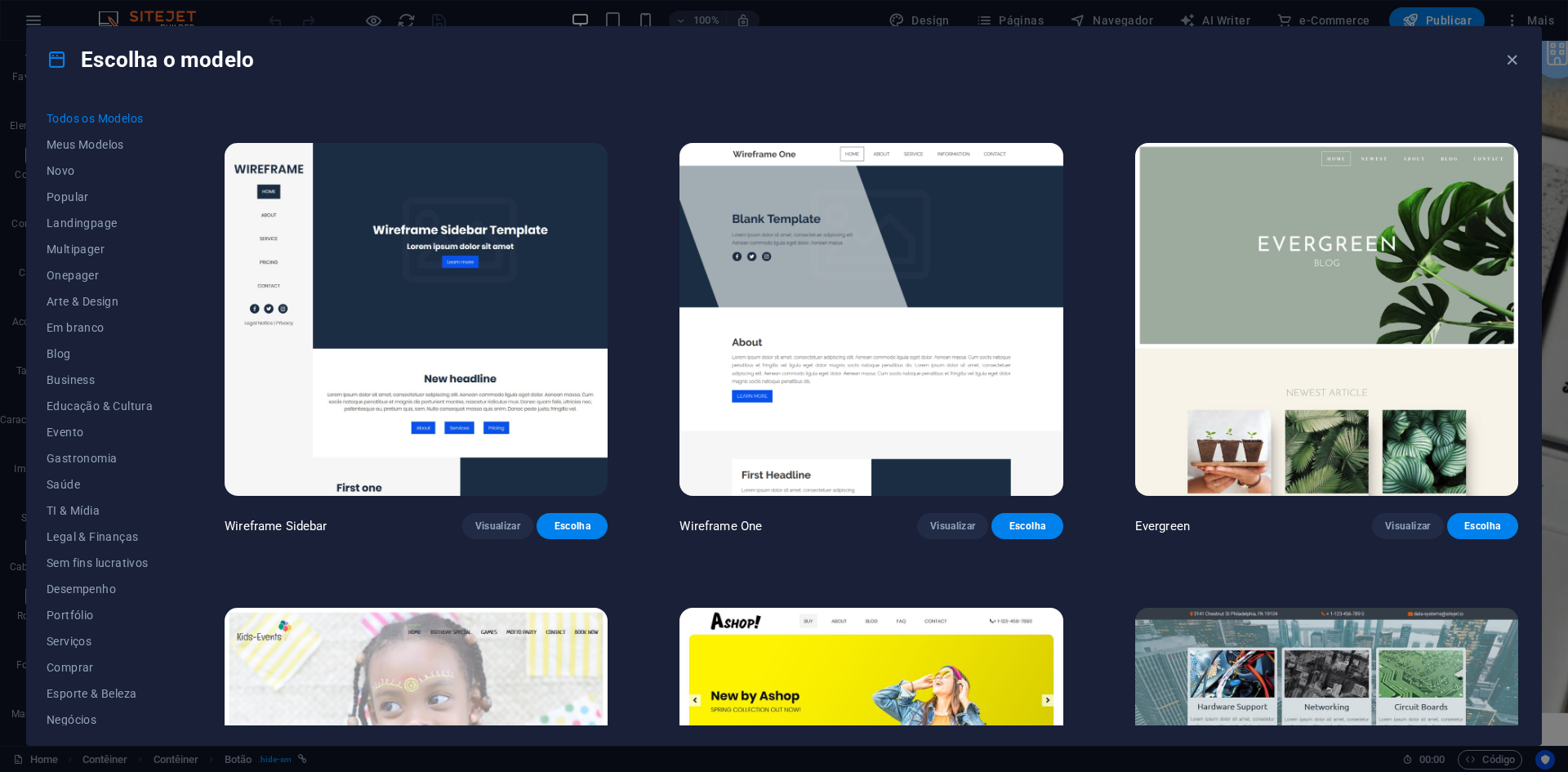 scroll, scrollTop: 8823, scrollLeft: 0, axis: vertical 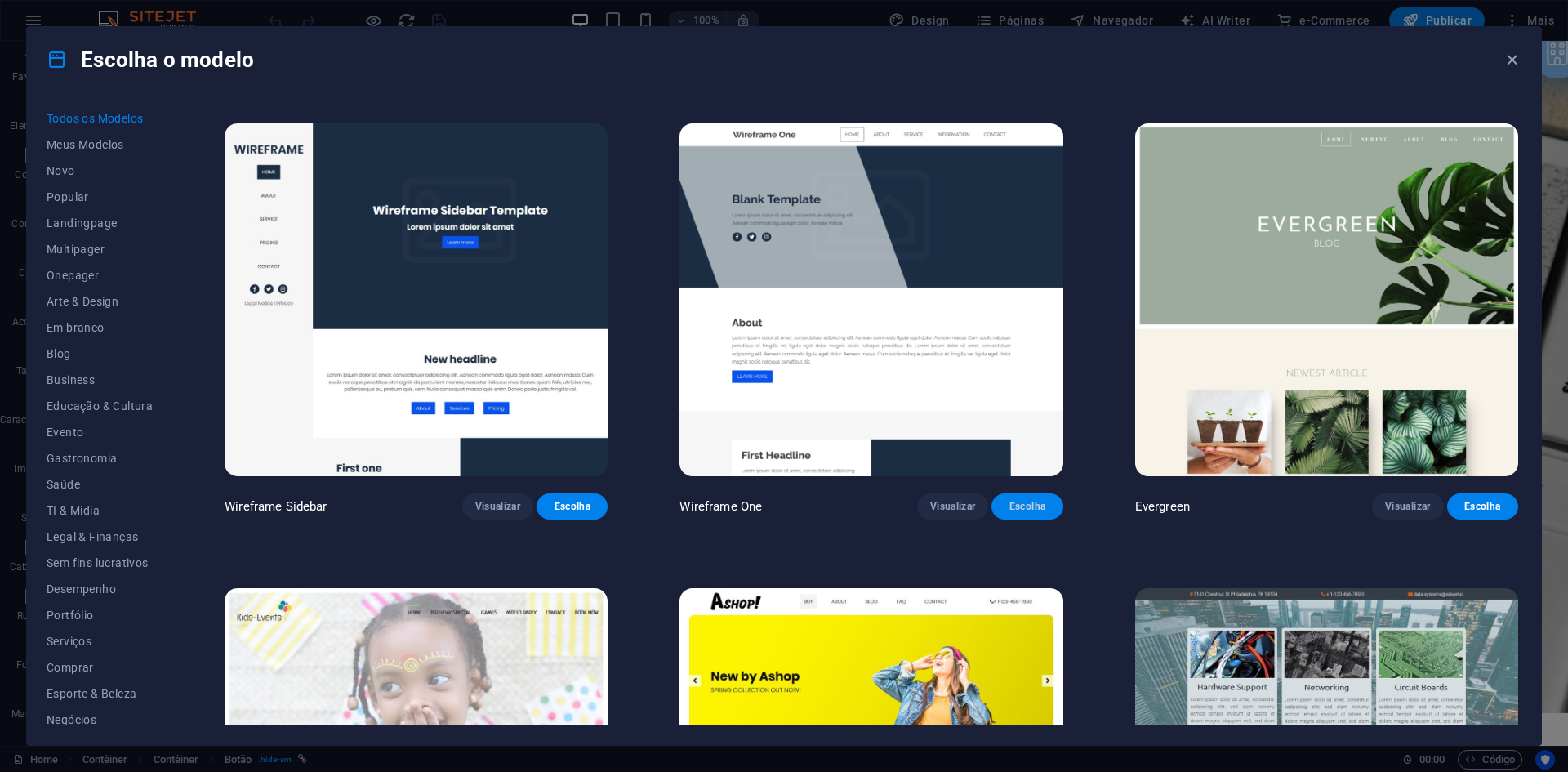 click on "Escolha" at bounding box center (1027, 506) 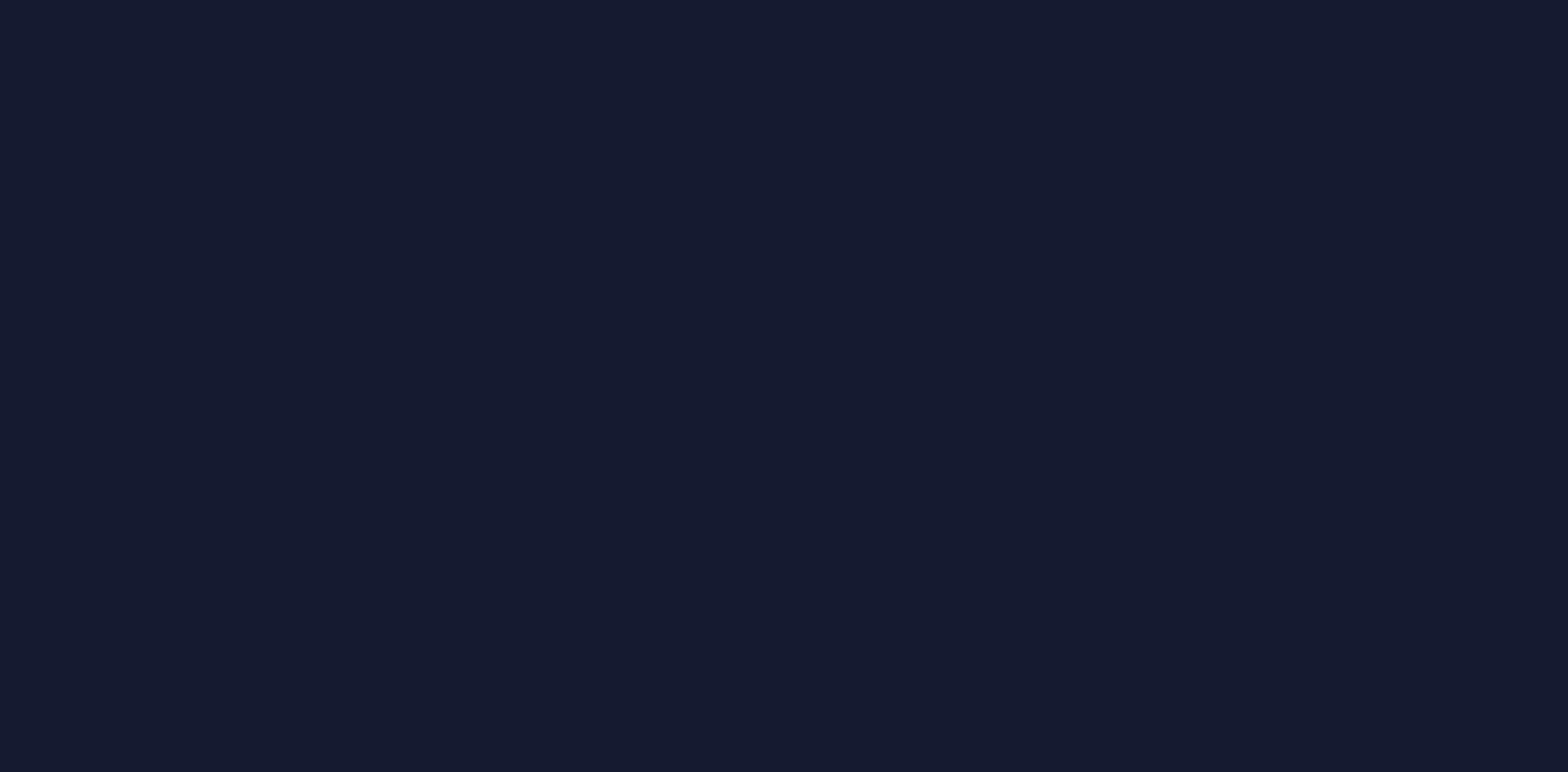 scroll, scrollTop: 0, scrollLeft: 0, axis: both 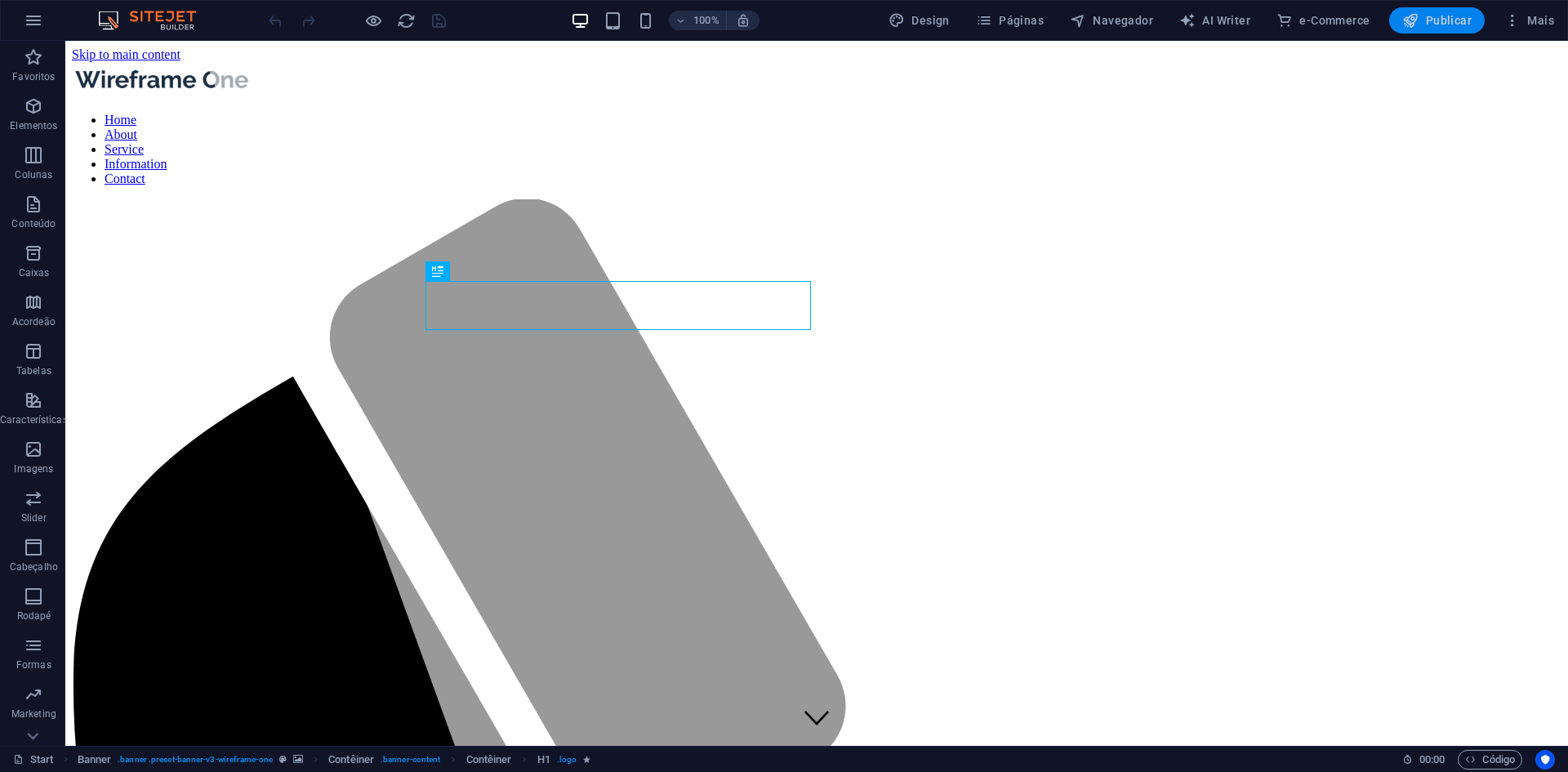 click on "Publicar" at bounding box center [1437, 20] 